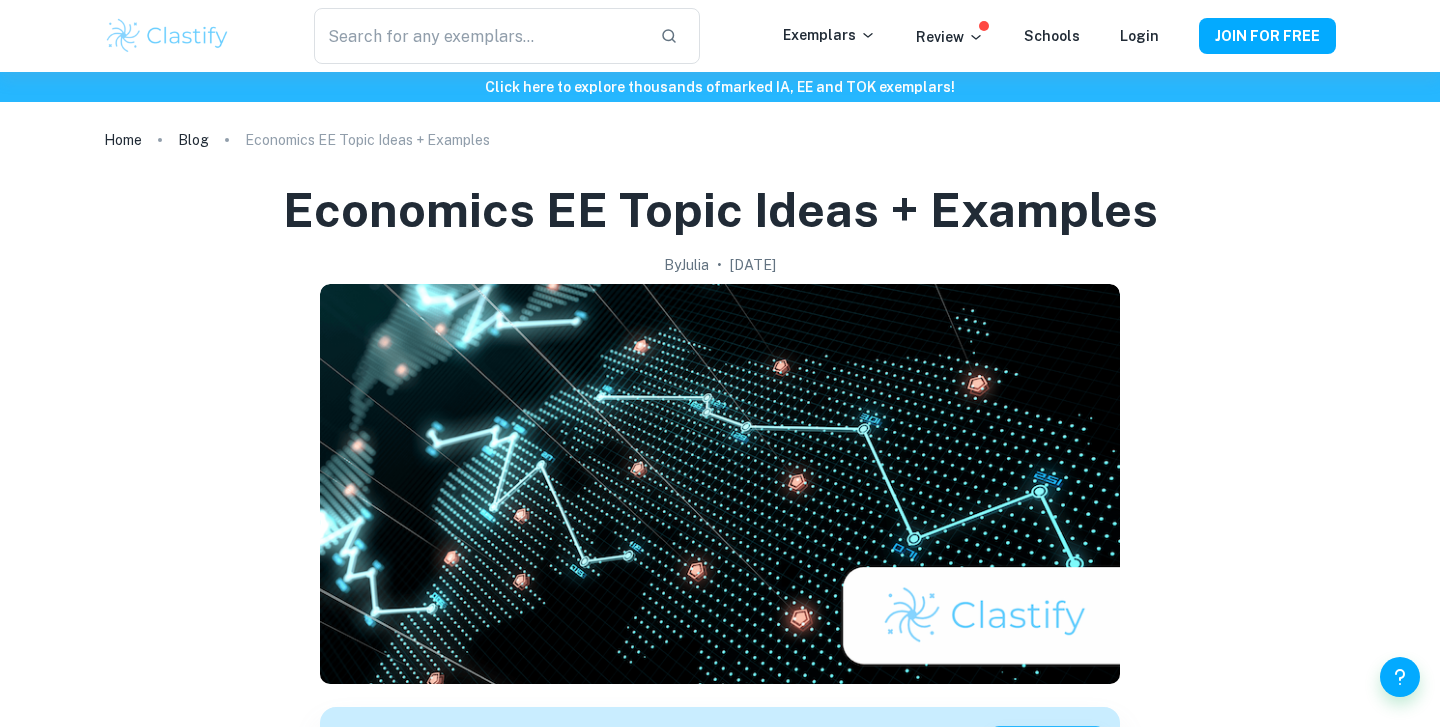 scroll, scrollTop: 0, scrollLeft: 0, axis: both 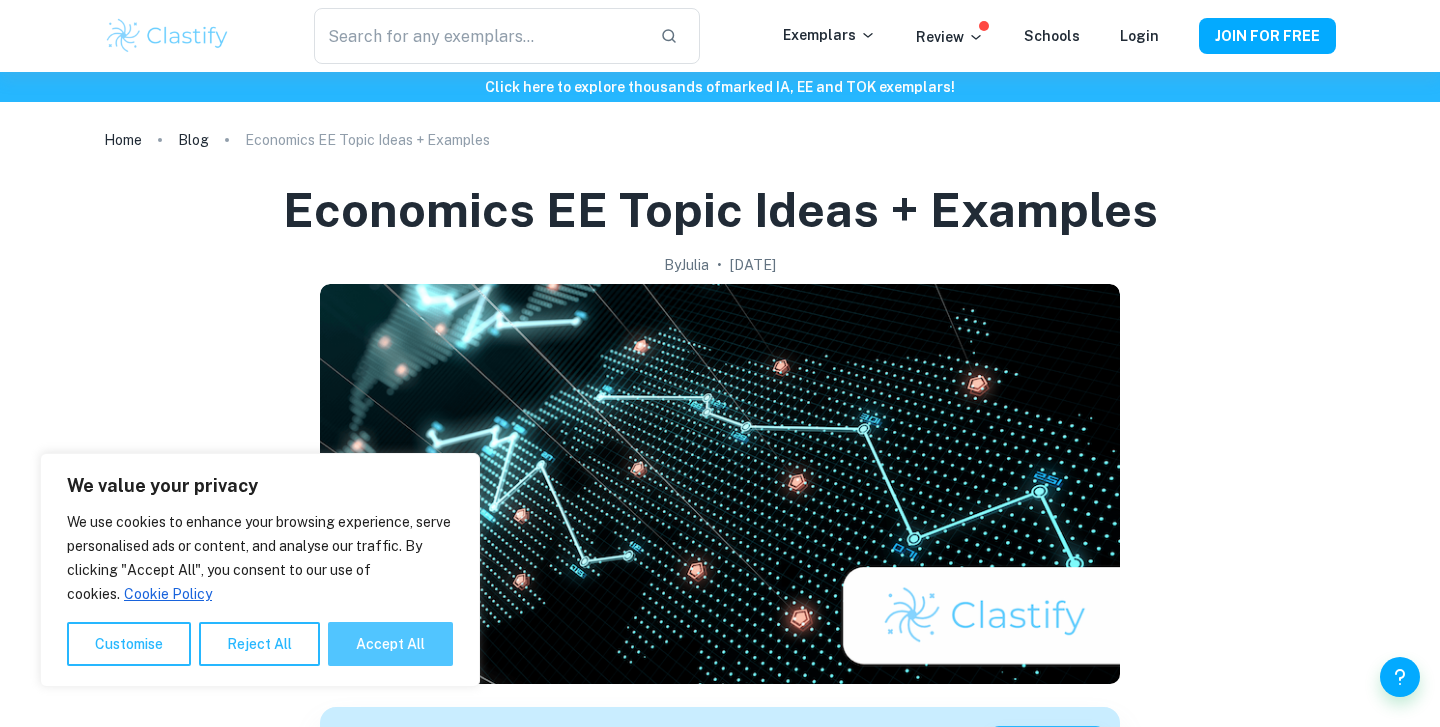 click on "Accept All" at bounding box center (390, 644) 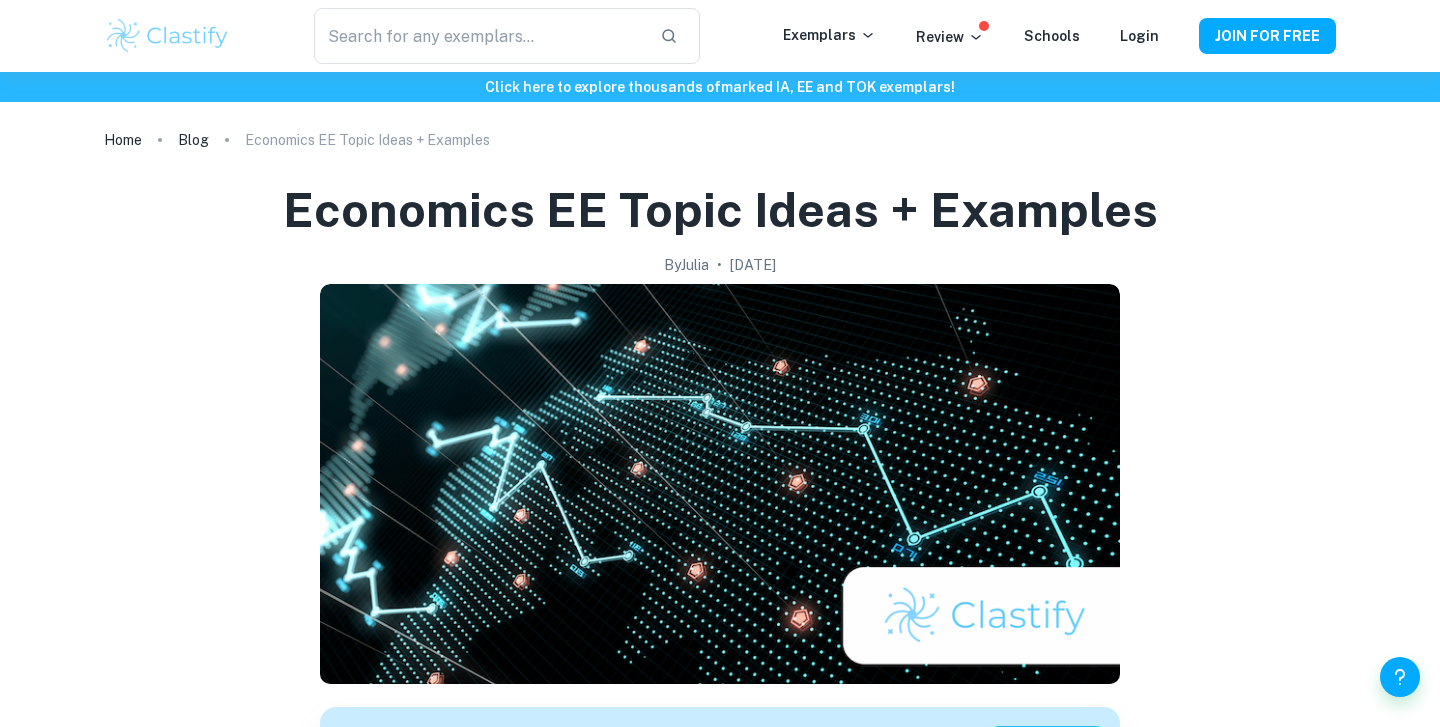 click on "Economics EE Topic Ideas + Examples  By  Julia • March 5, 2024 Get feedback on your  Economics EE Marked only by official IB examiners Learn more Your Economics EE deadline is approaching and you don’t know what to choose as your essay’s topic? Don’t worry, Clastify is here to help! We prepared a list of topic ideas and examples for you to get inspired. We are hoping that you will find our suggestions helpful in the writing process.    Economics EE ideas    Provision of COVID-19 vaccines:  The COVID-19 pandemic lea the government to initiate the National COVID-19 Immunisation Programme. The aim was to swiftly vaccinate the majority of Malaysians to save lives, boost the economy, and lower virus transmission risks. The effectiveness of the vaccine provision, analyzed in this study will help gauge its impact on Malaysia's GDP and unemployment rate, guiding future decisions on vaccination strategies during outbreaks.     Steel cap policy:       Trade war:         Market structure:    :" at bounding box center [720, 2940] 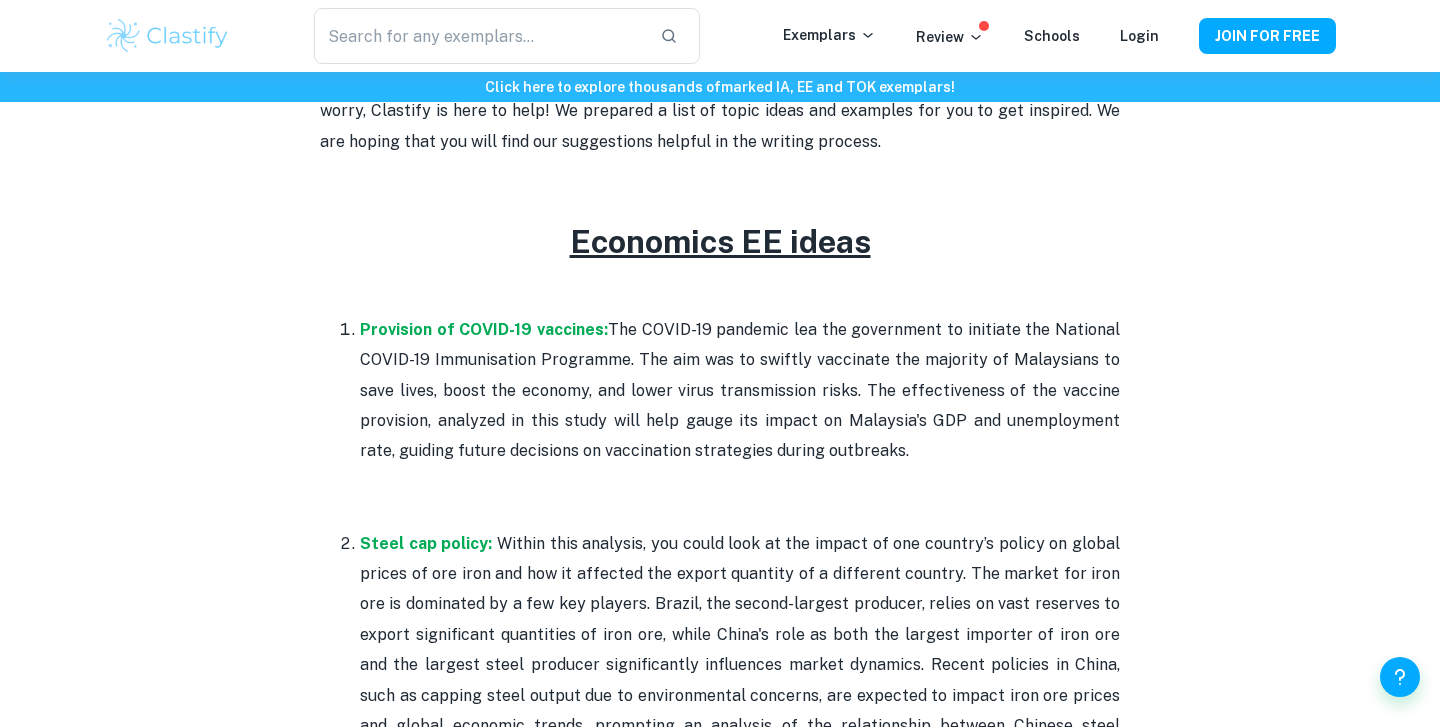 scroll, scrollTop: 808, scrollLeft: 0, axis: vertical 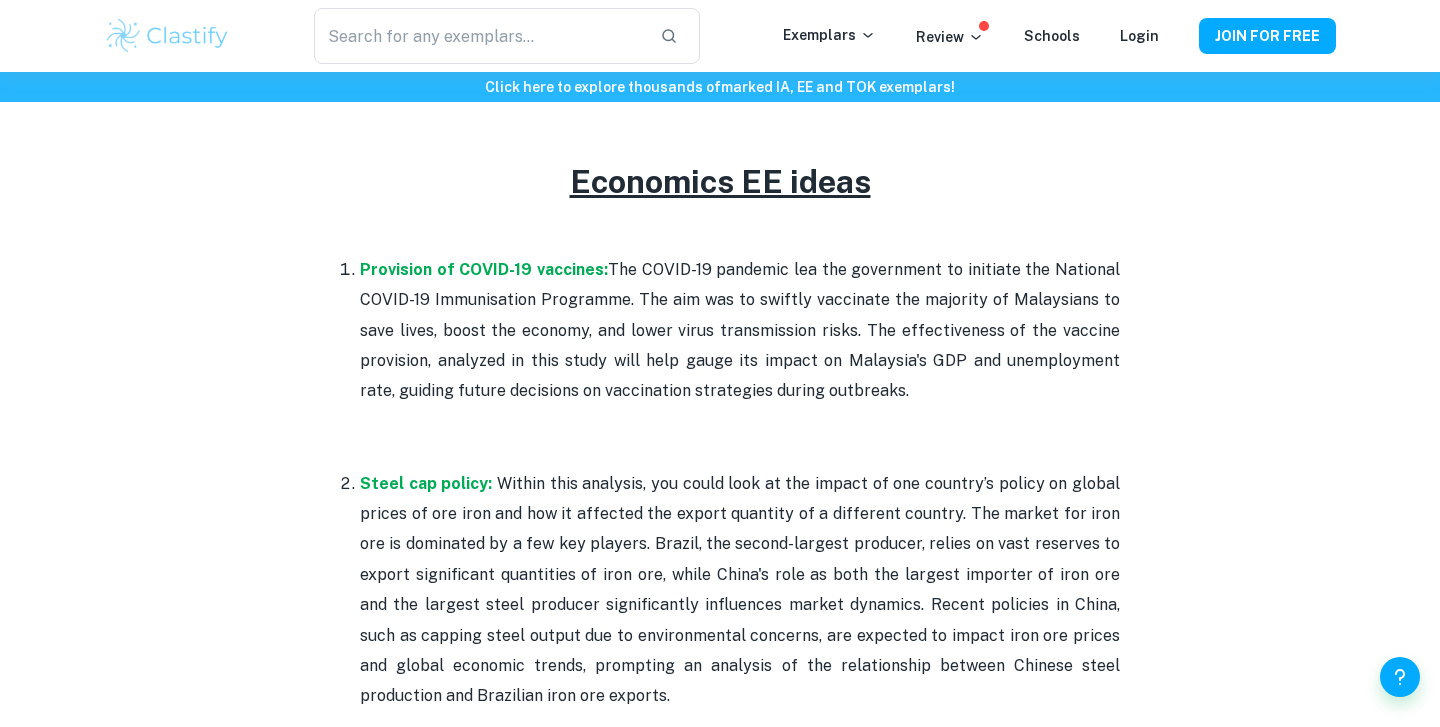 click on "Steel cap policy:   Within this analysis, you could look at the impact of one country’s policy on global prices of ore iron and how it affected the export quantity of a different country. The market for iron ore is dominated by a few key players. Brazil, the second-largest producer, relies on vast reserves to export significant quantities of iron ore, while China's role as both the largest importer of iron ore and the largest steel producer significantly influences market dynamics. Recent policies in China, such as capping steel output due to environmental concerns, are expected to impact iron ore prices and global economic trends, prompting an analysis of the relationship between Chinese steel production and Brazilian iron ore exports." at bounding box center [740, 621] 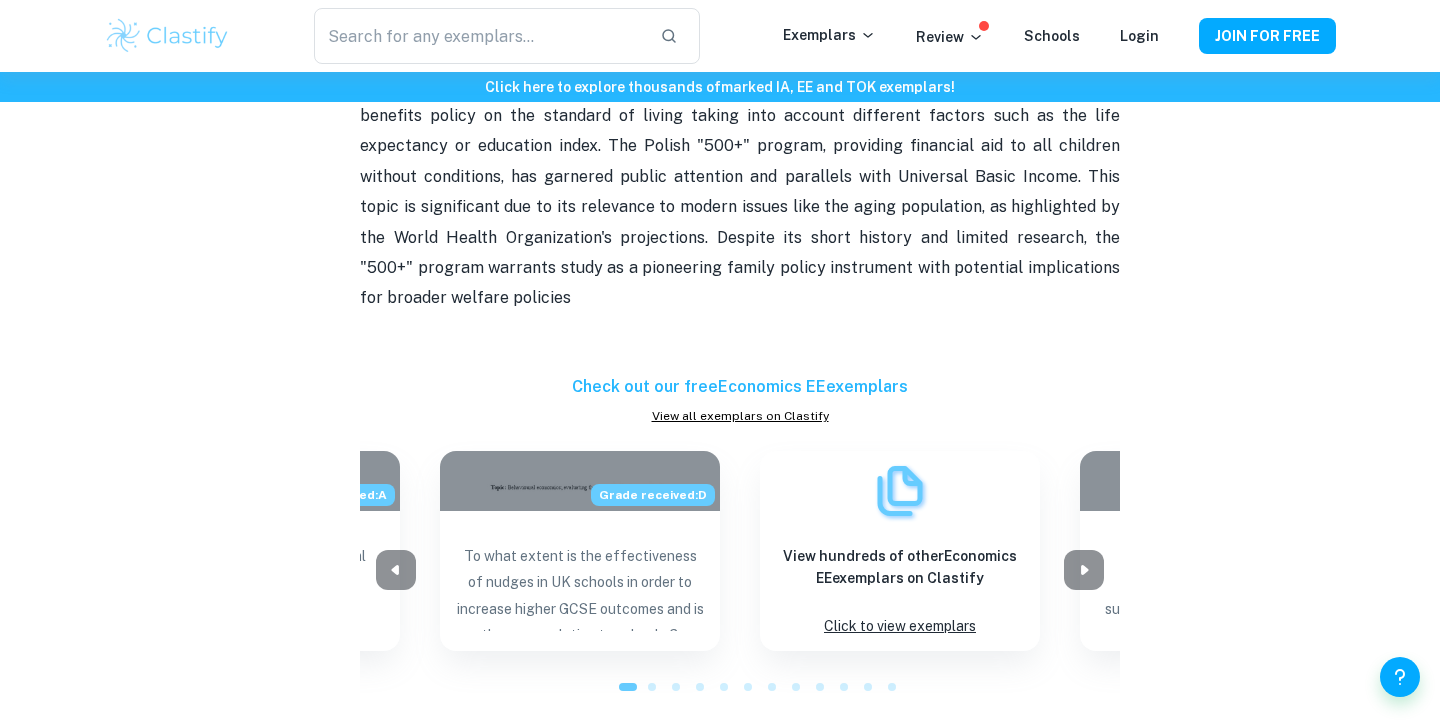 scroll, scrollTop: 2862, scrollLeft: 0, axis: vertical 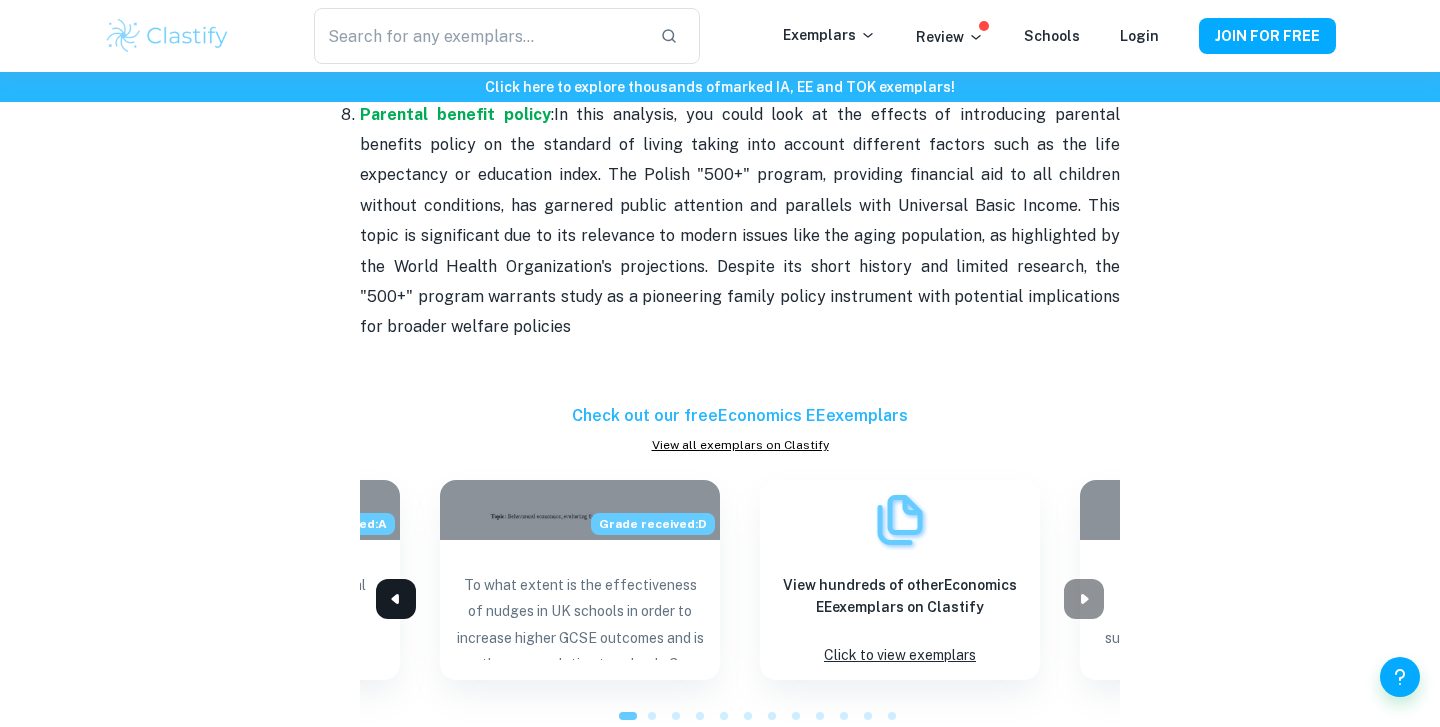 click at bounding box center (396, 599) 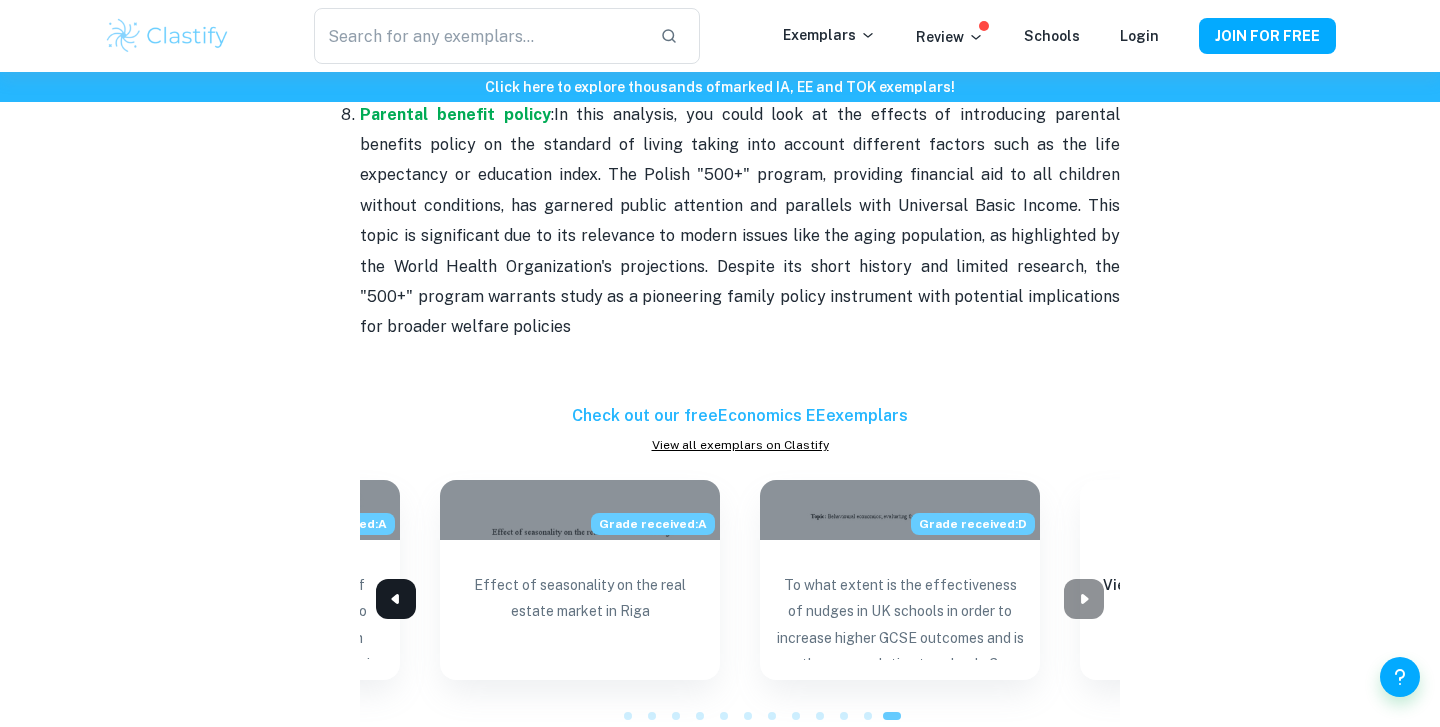 click at bounding box center [396, 599] 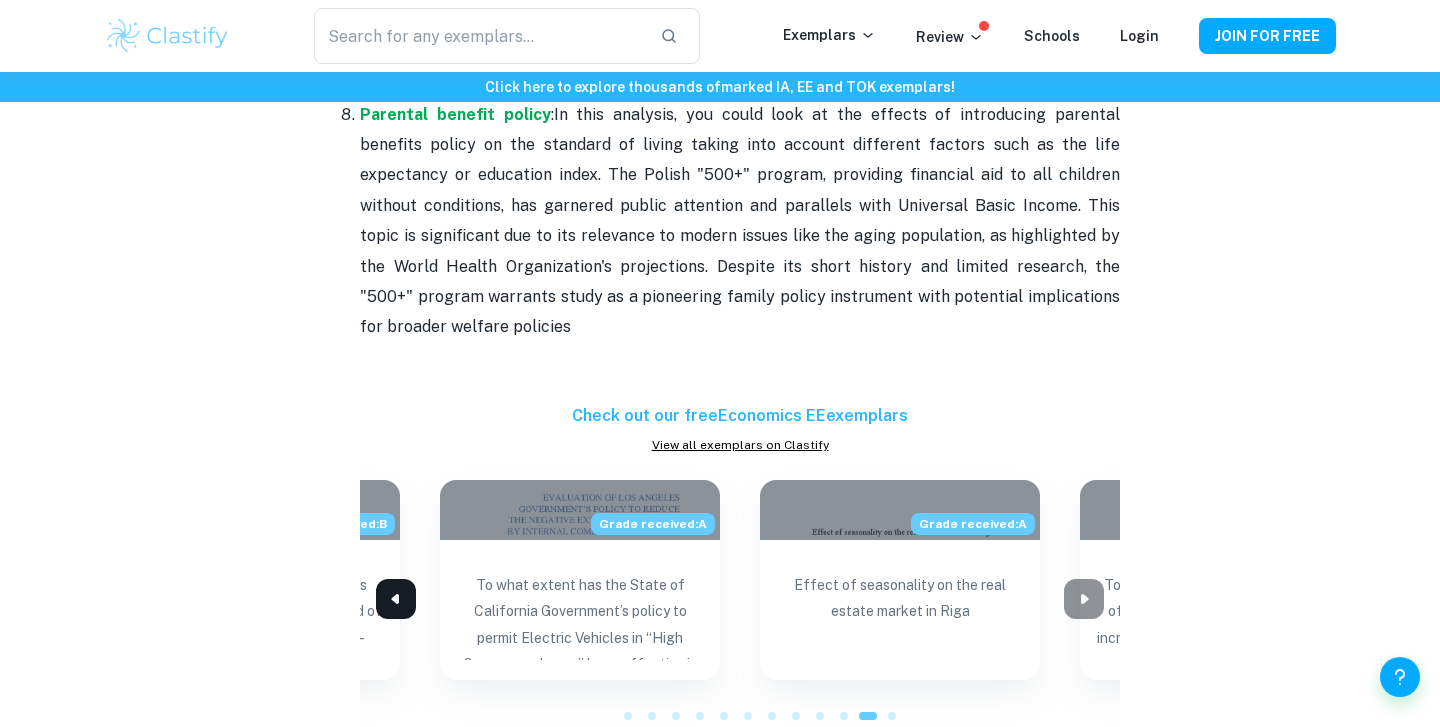 click at bounding box center [396, 599] 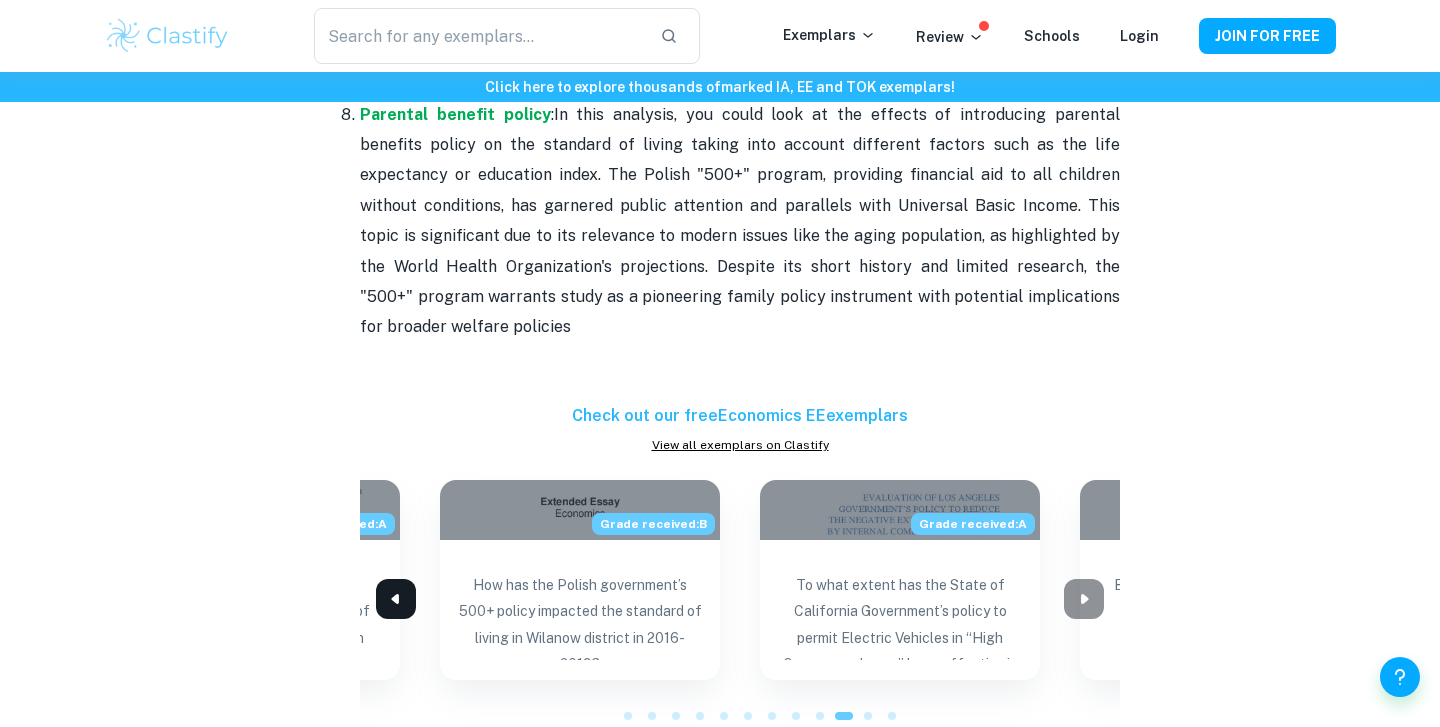 click at bounding box center (396, 599) 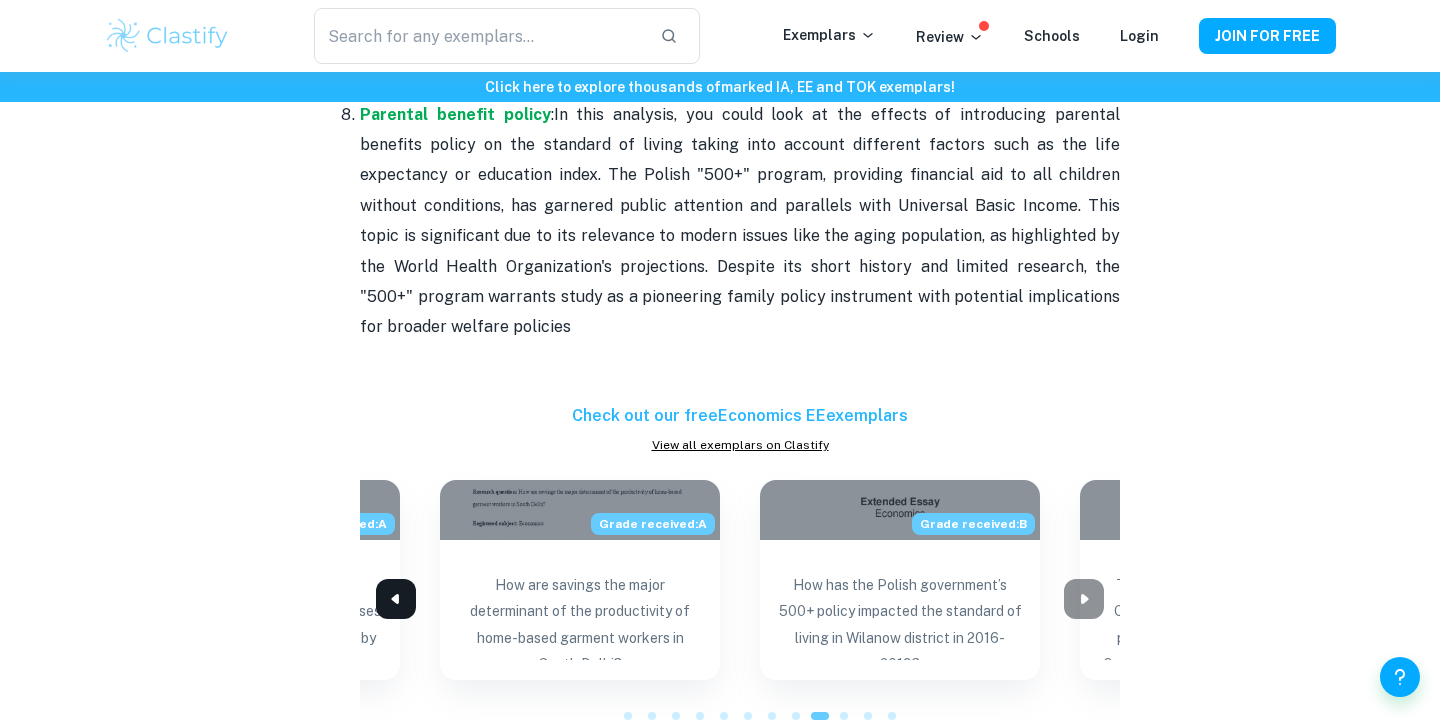click at bounding box center (396, 599) 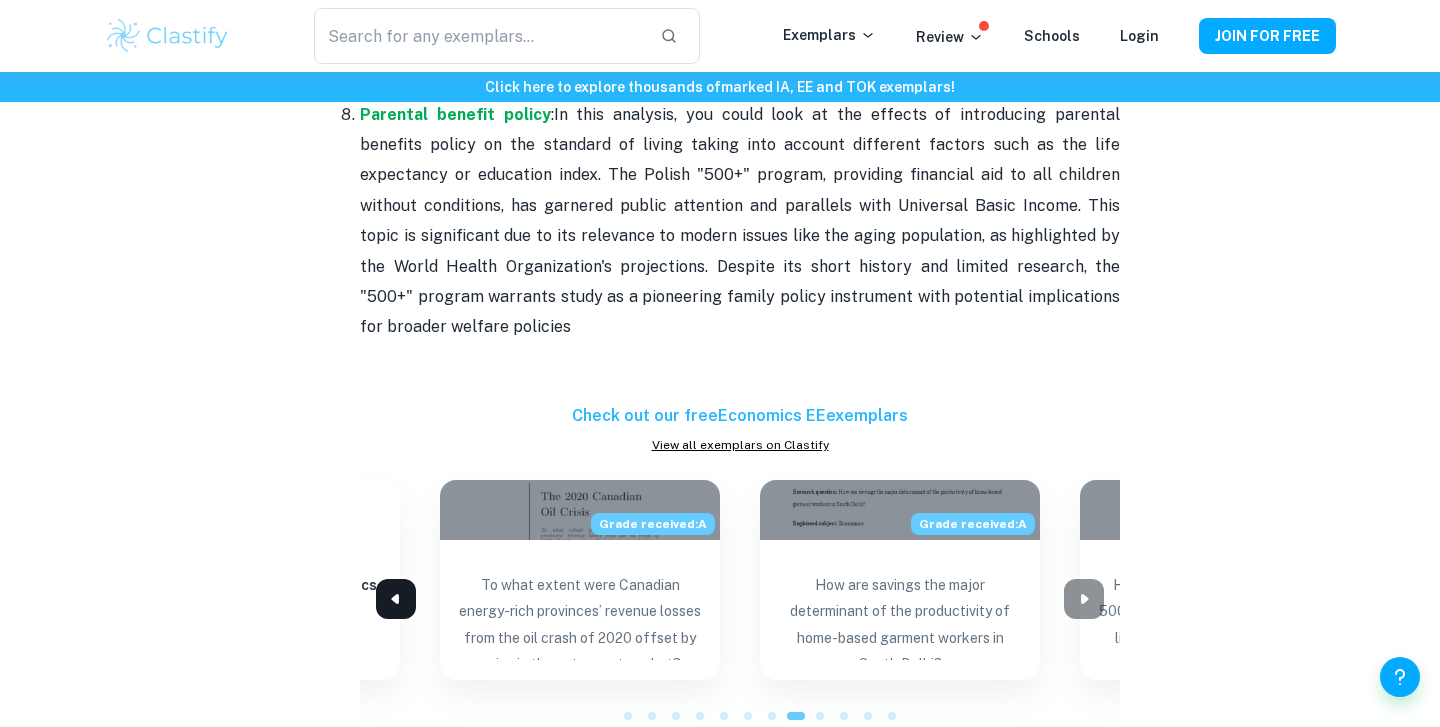 click at bounding box center (396, 599) 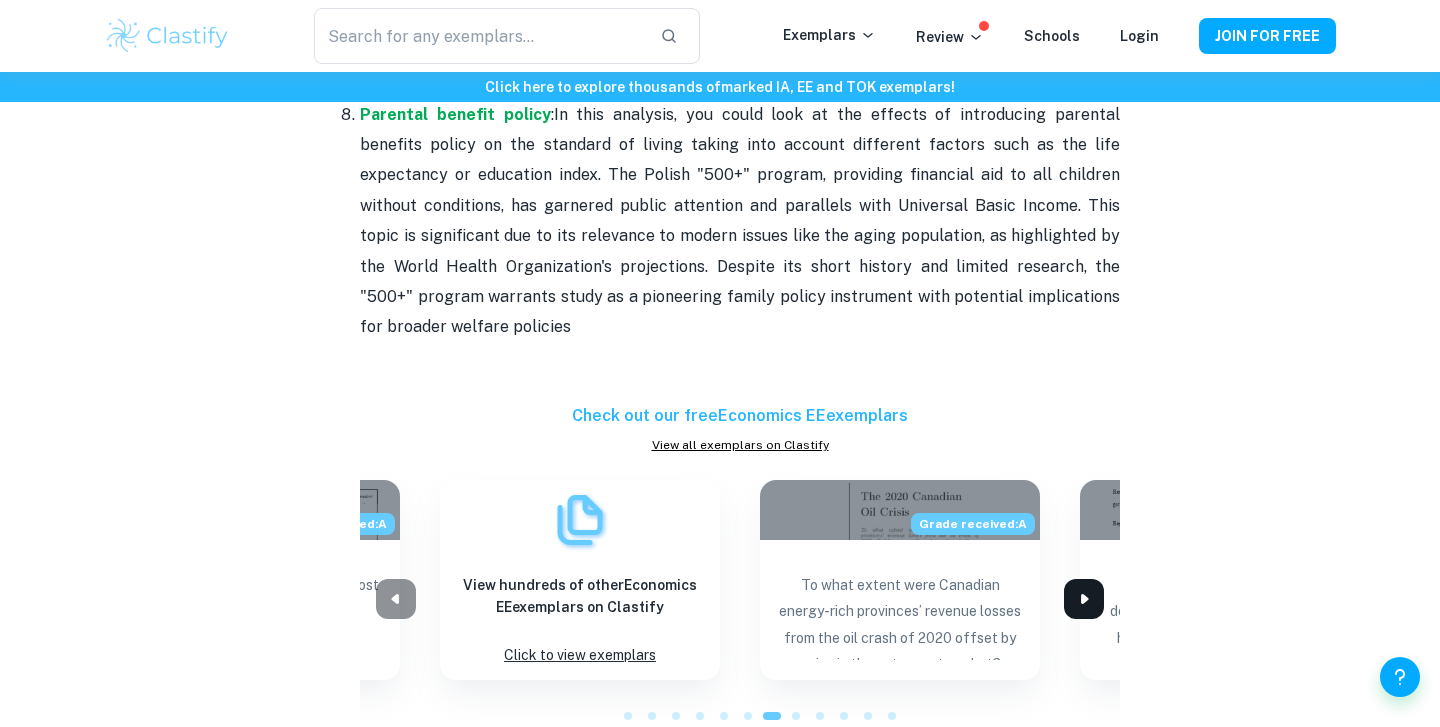 click 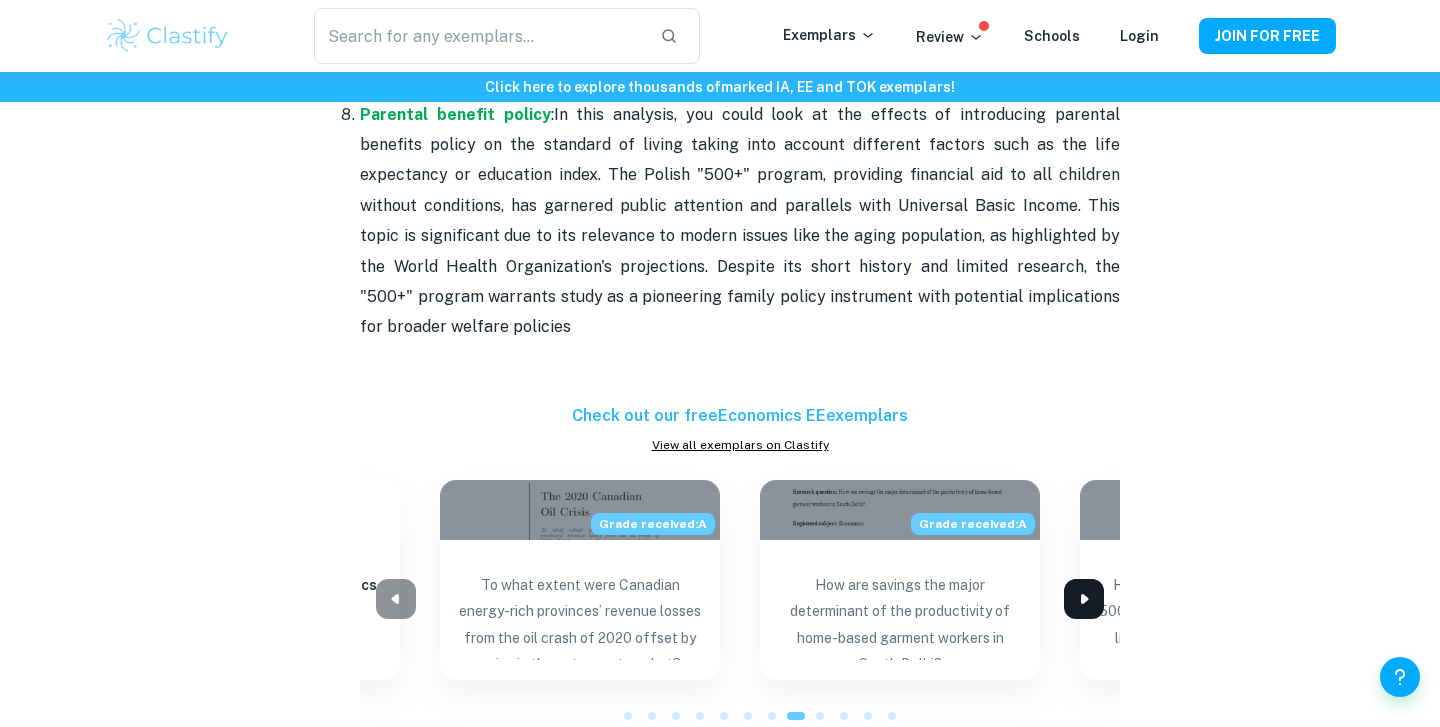 click 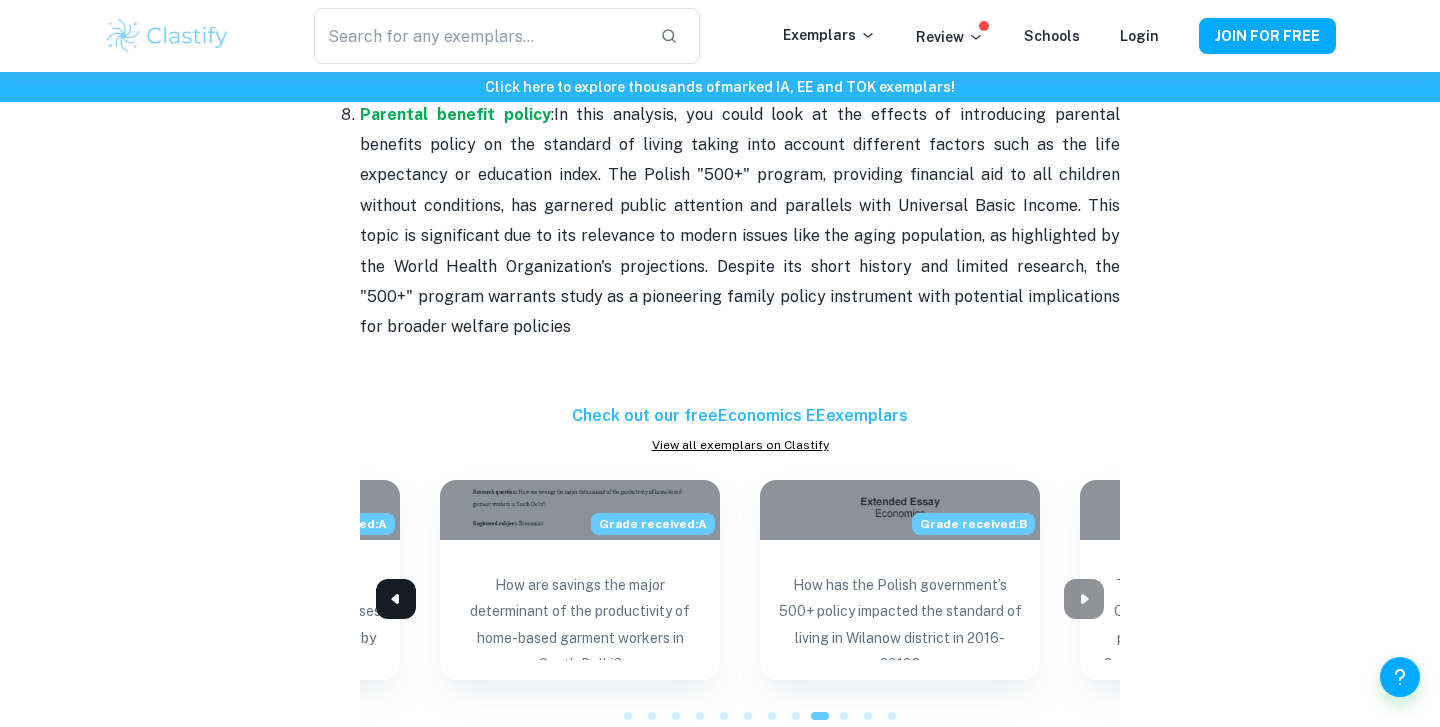 click 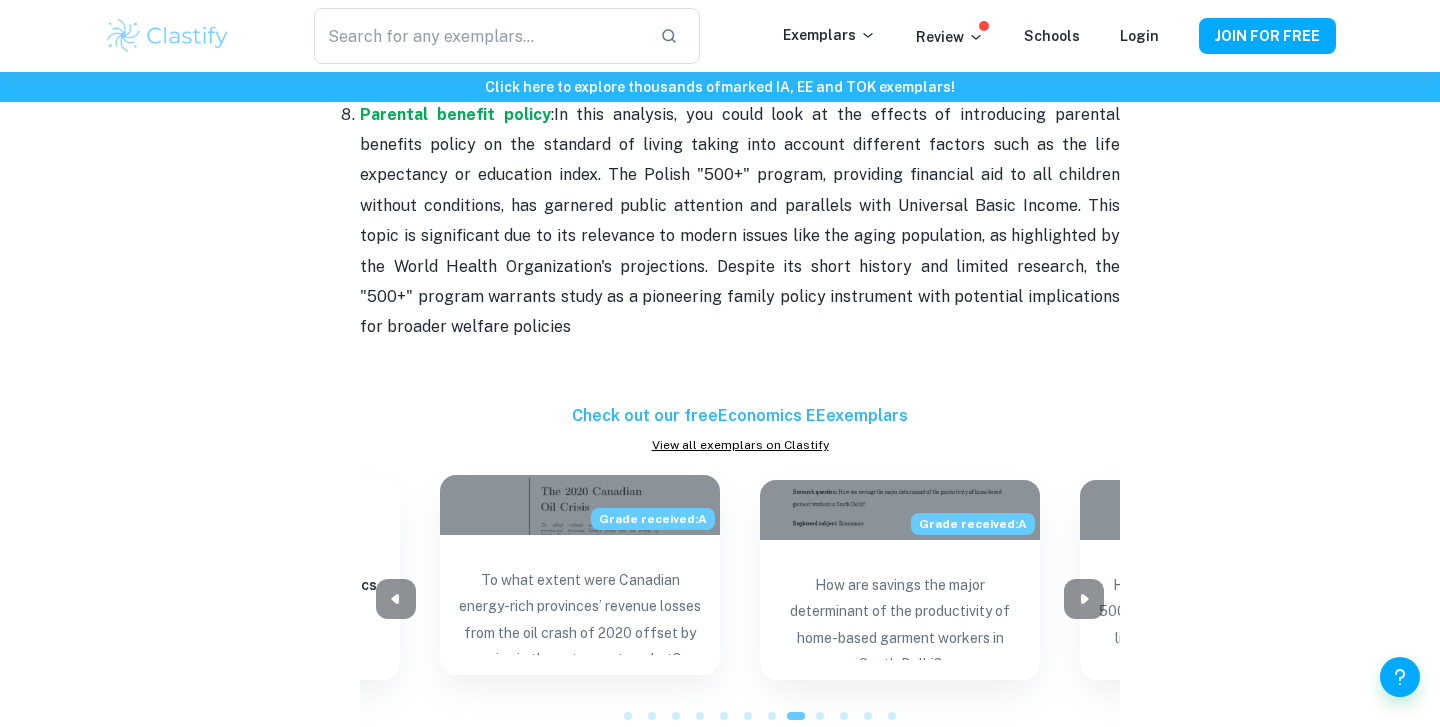 click on "To what extent were Canadian energy-rich provinces’ revenue losses from the oil crash of 2020 offset by gains in the net export market?" at bounding box center (580, 607) 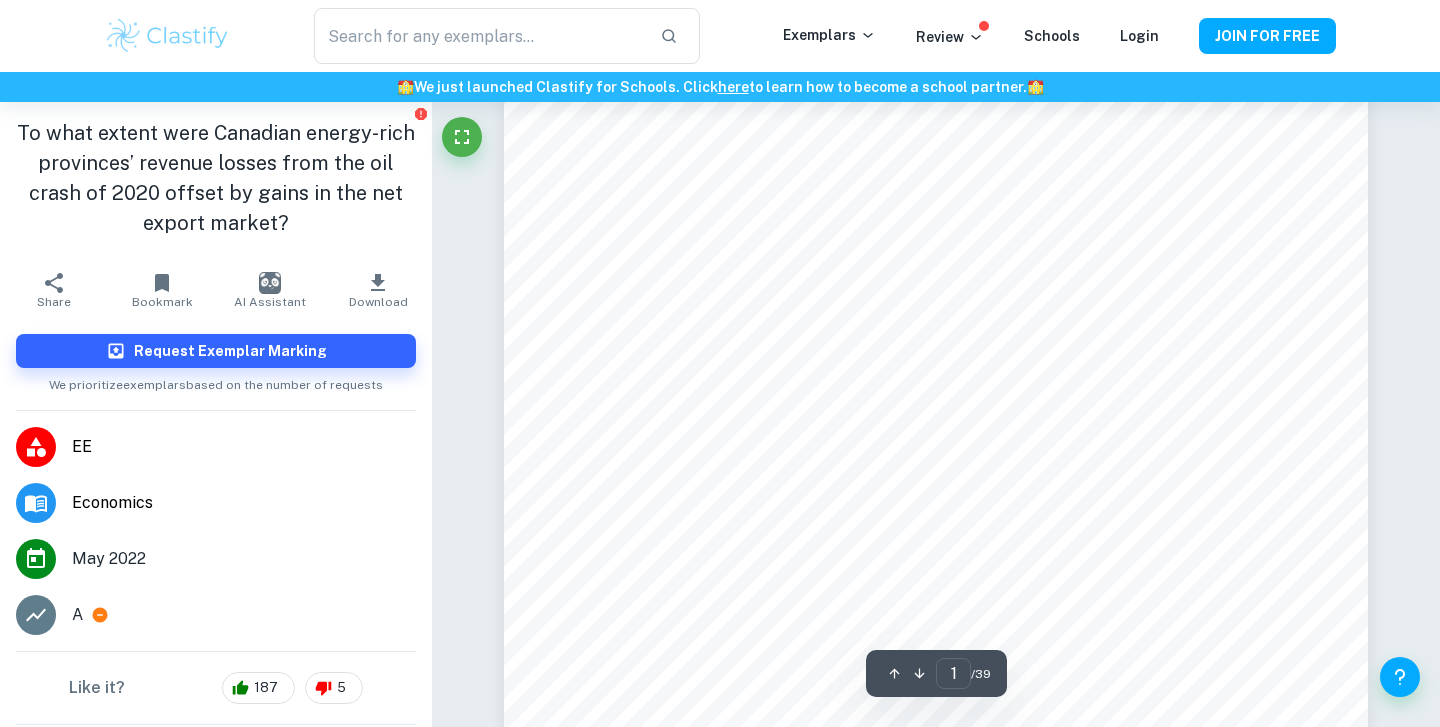 scroll, scrollTop: 0, scrollLeft: 0, axis: both 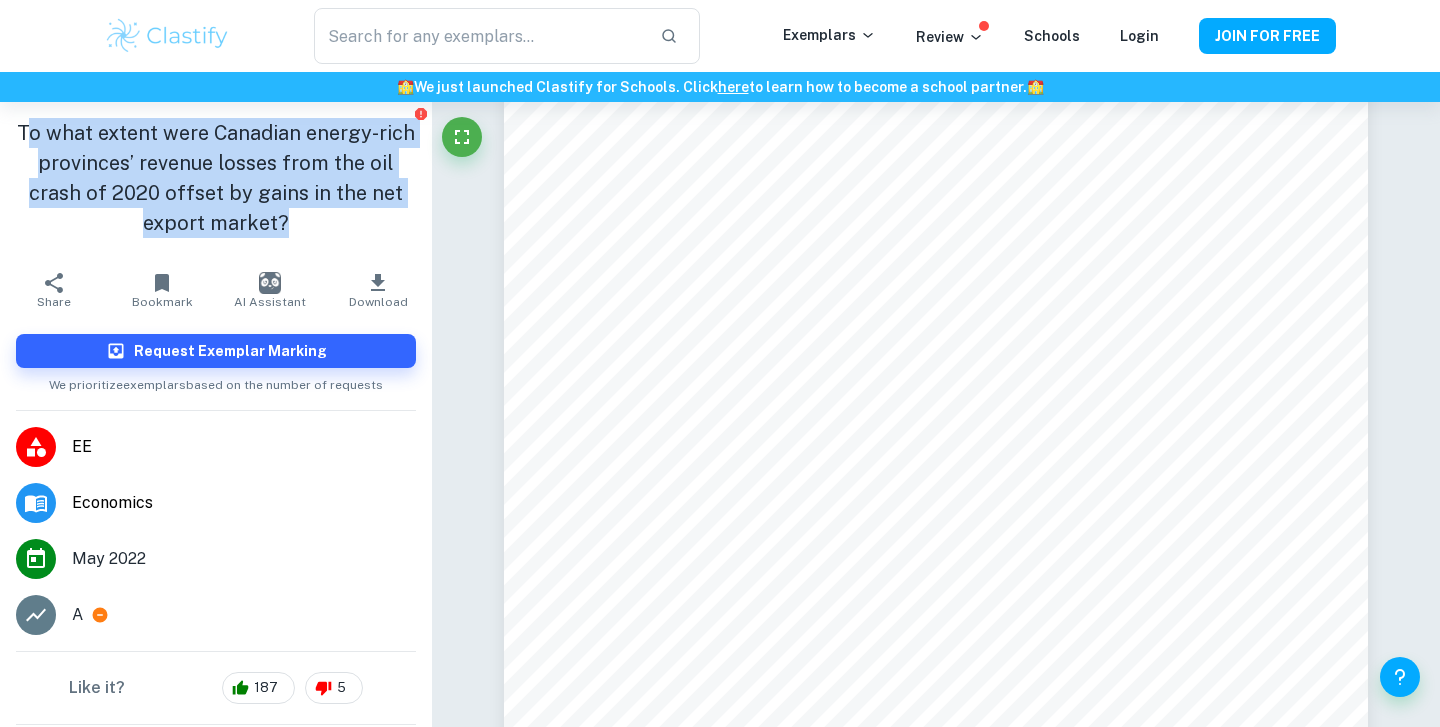 drag, startPoint x: 29, startPoint y: 131, endPoint x: 318, endPoint y: 235, distance: 307.14328 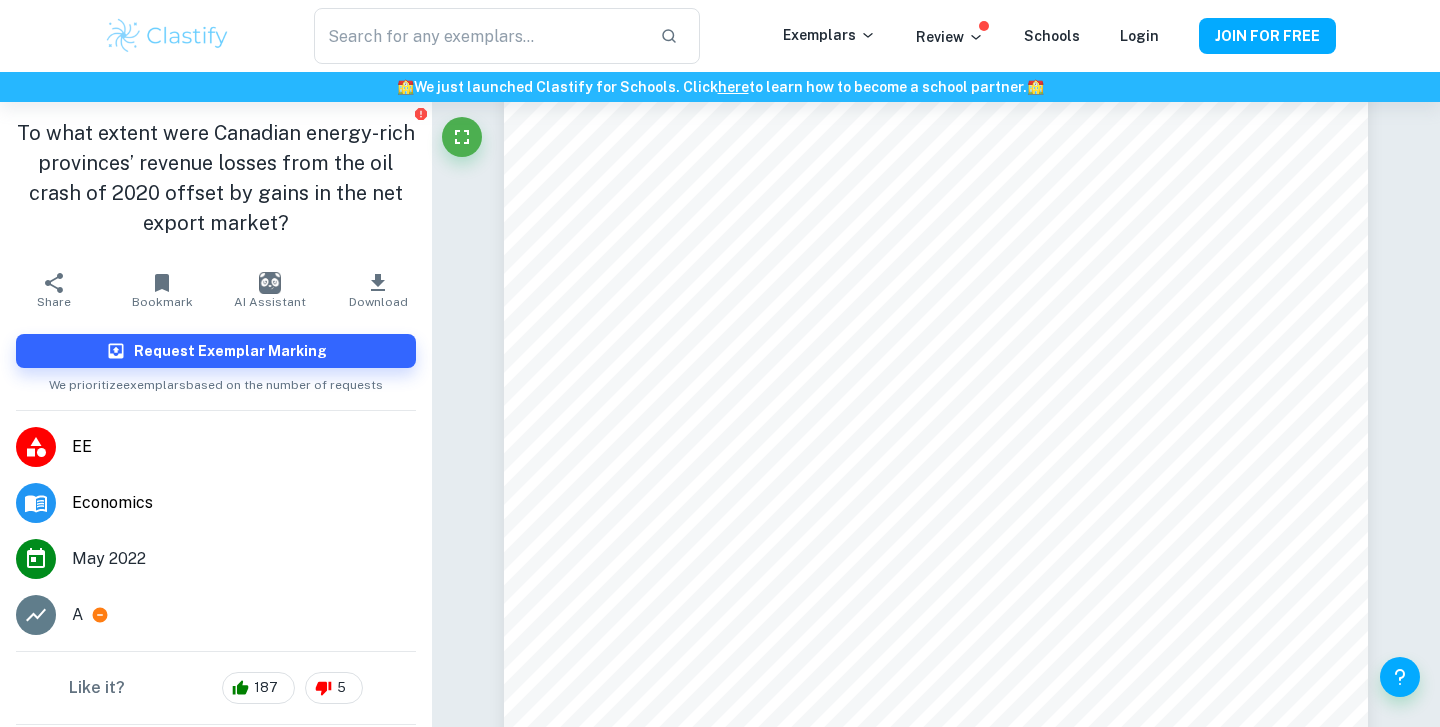 click on "To what extent were Canadian energy-rich provinces’ revenue losses from the oil crash of 2020 offset by gains in the net export market?" at bounding box center (216, 178) 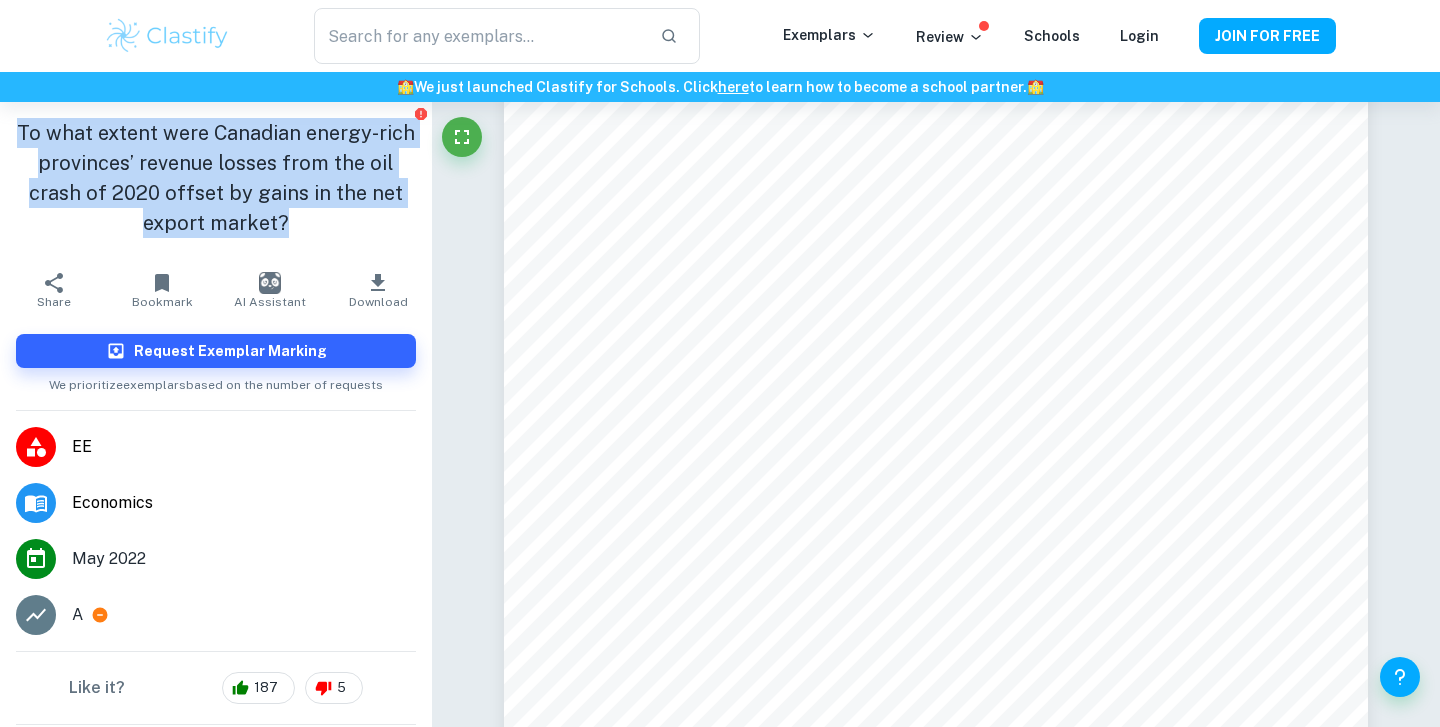 drag, startPoint x: 22, startPoint y: 128, endPoint x: 368, endPoint y: 225, distance: 359.33966 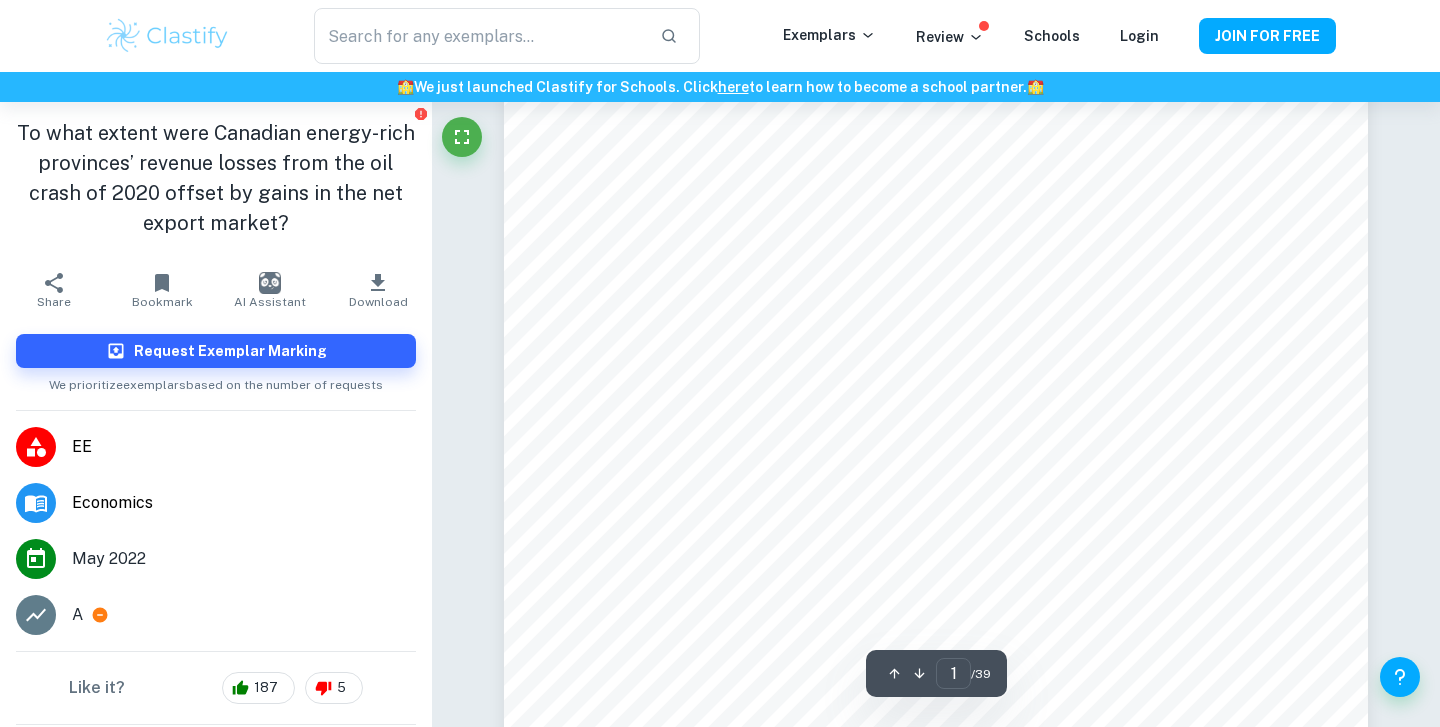 scroll, scrollTop: 0, scrollLeft: 0, axis: both 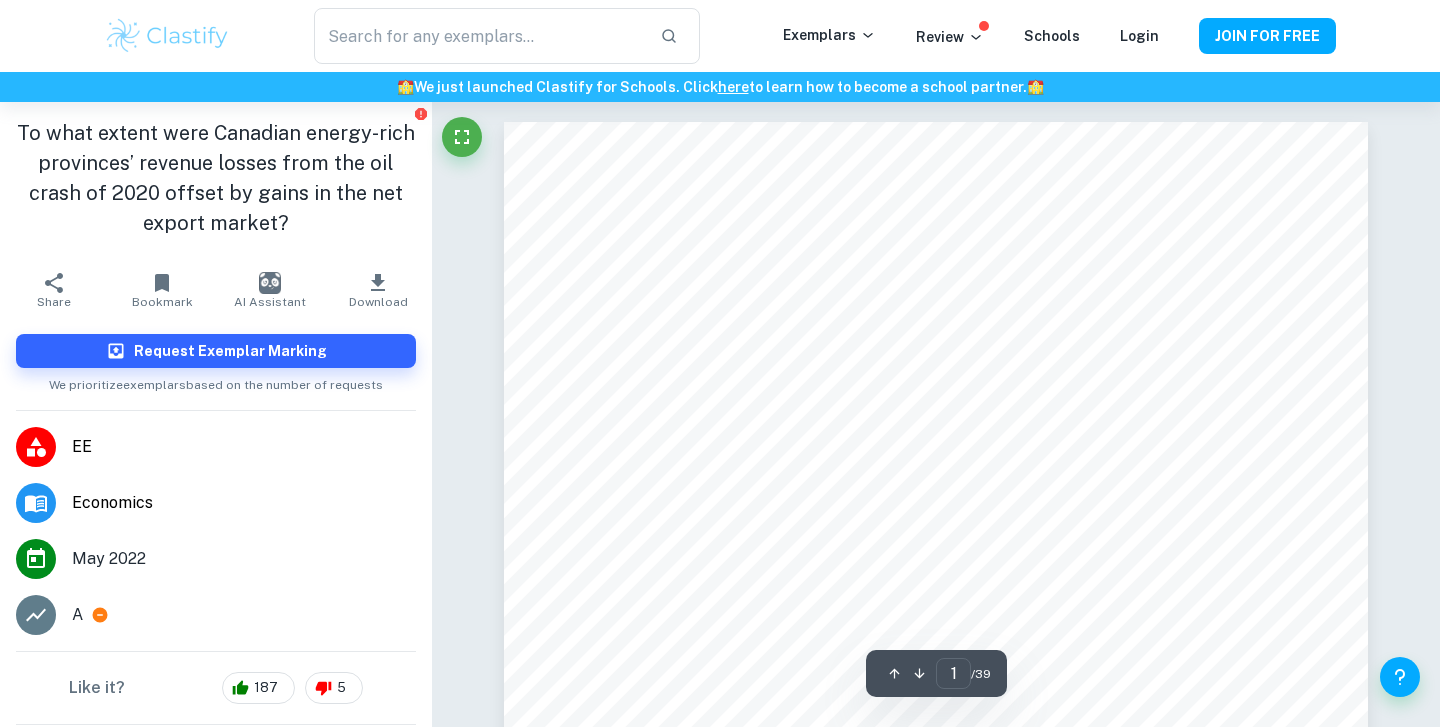type on "3" 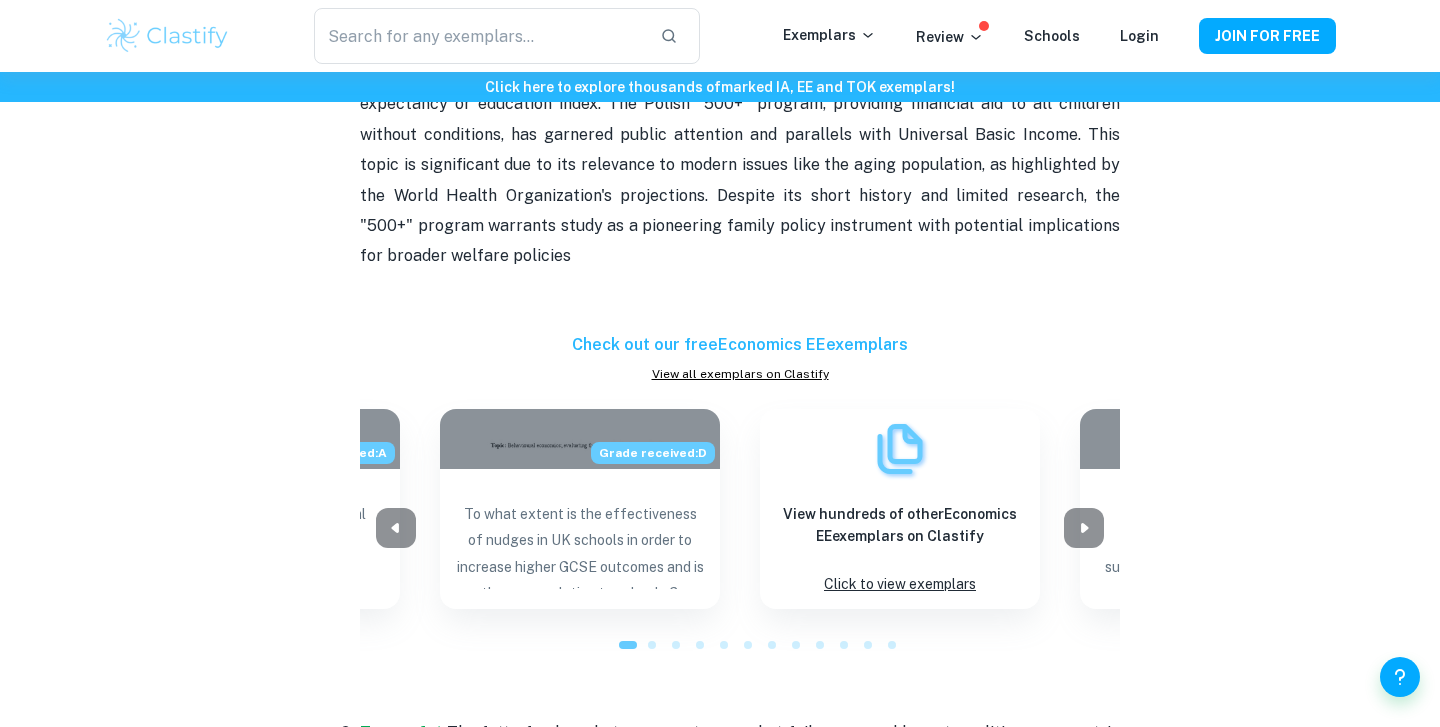 scroll, scrollTop: 2896, scrollLeft: 0, axis: vertical 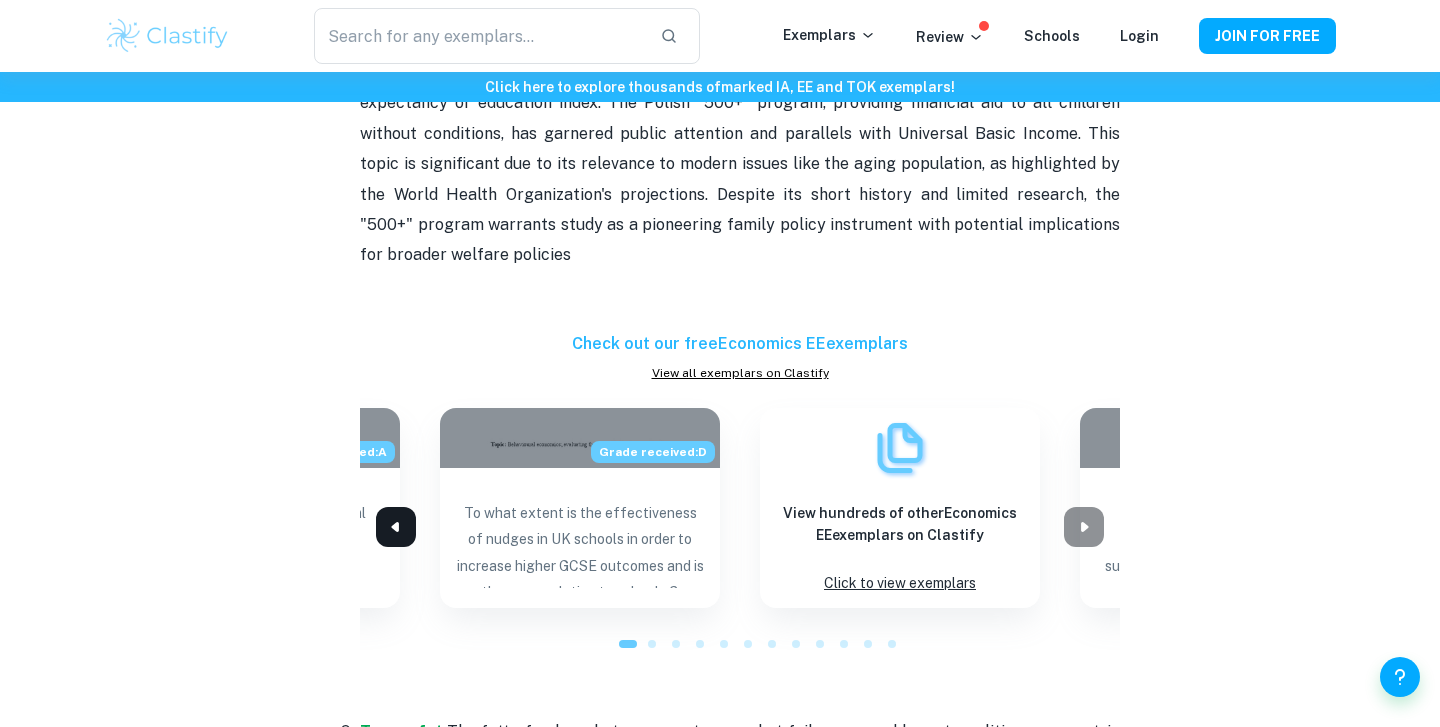 click 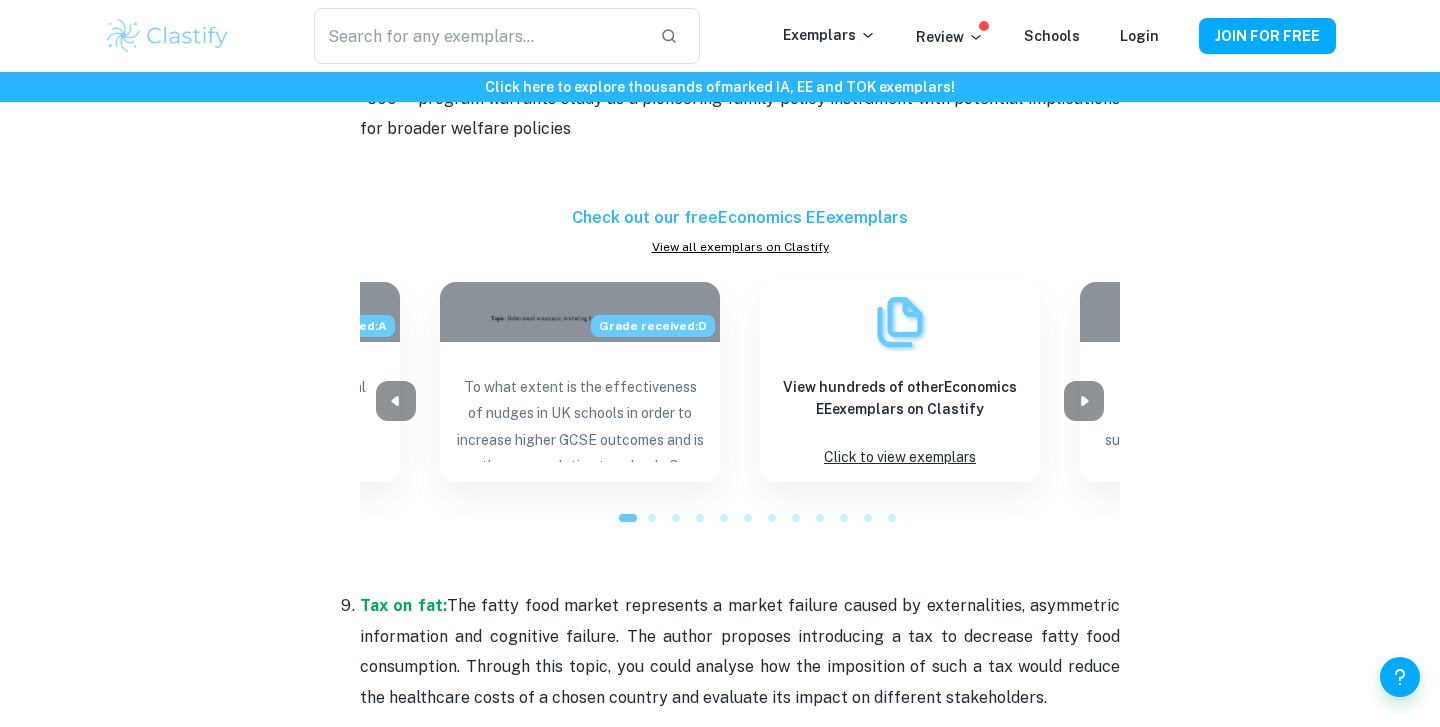 scroll, scrollTop: 3023, scrollLeft: 0, axis: vertical 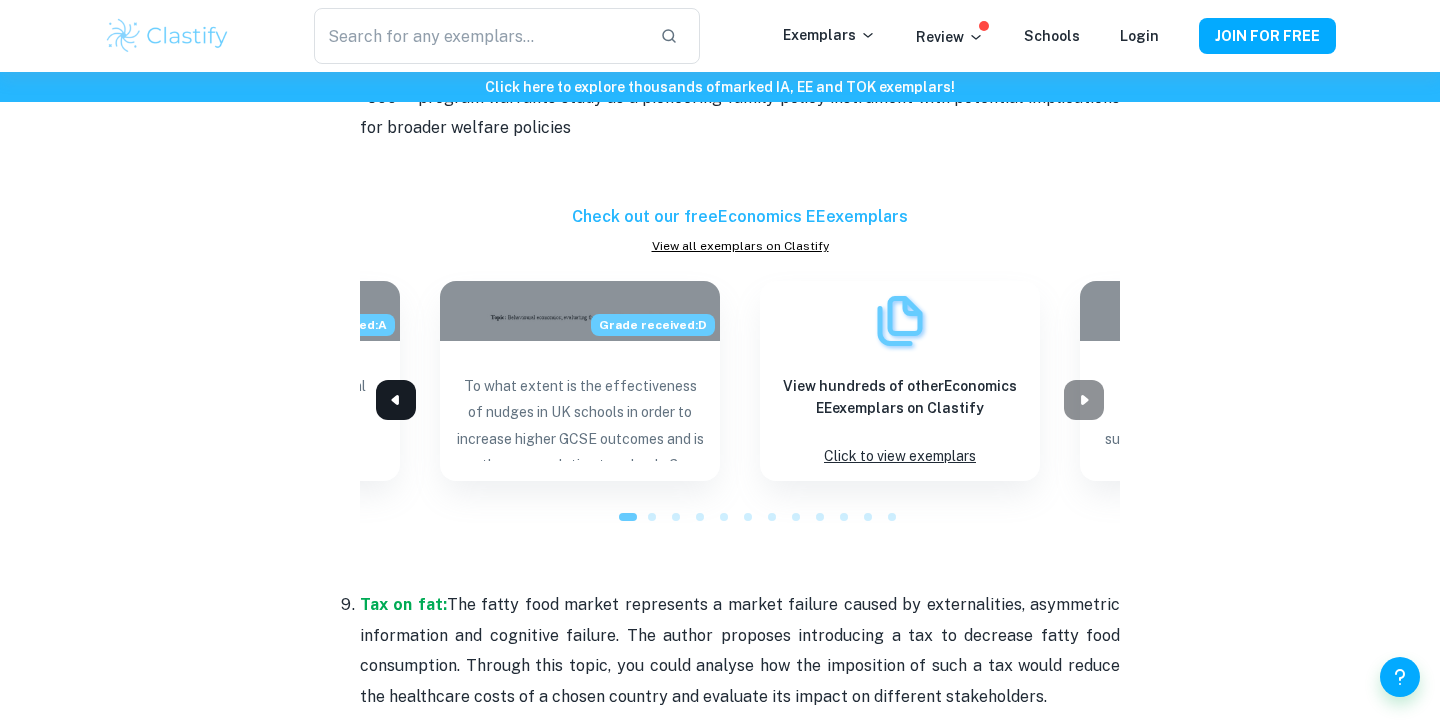 click at bounding box center (396, 400) 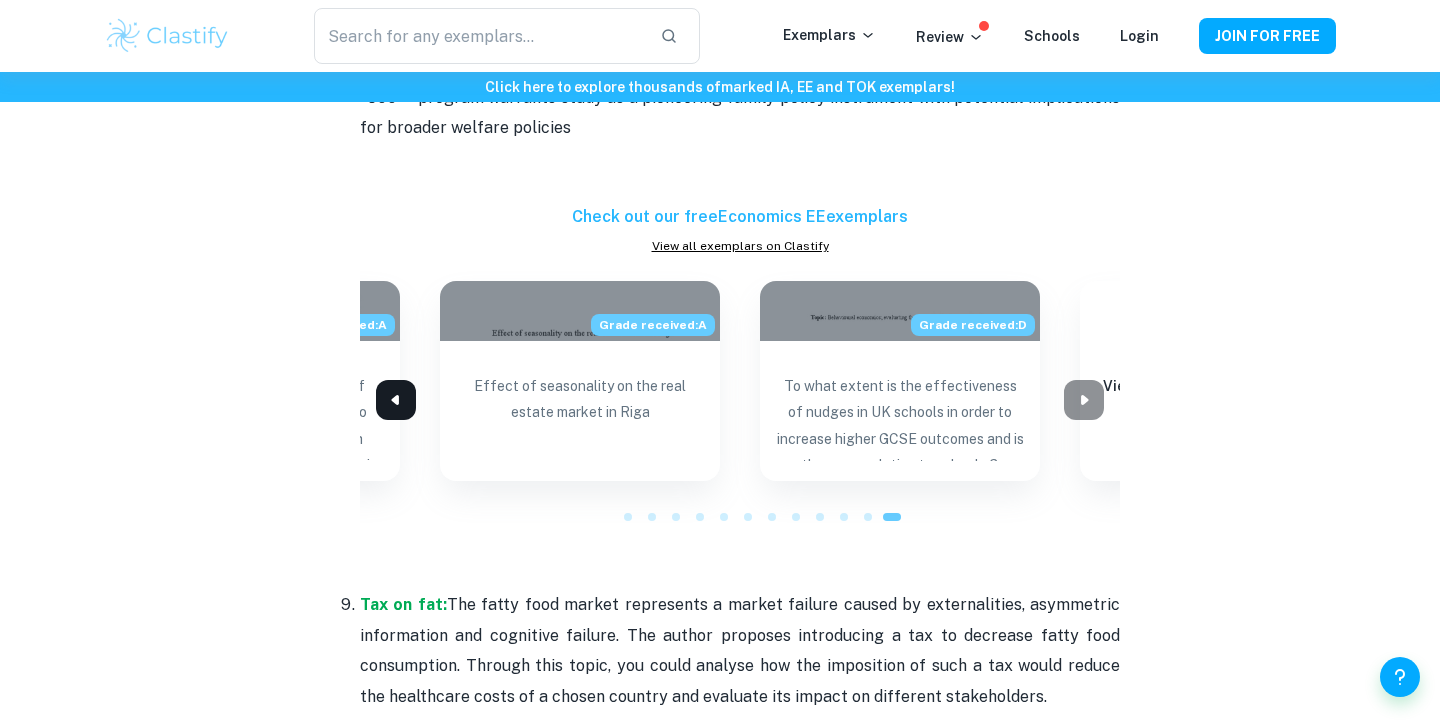 click at bounding box center (396, 400) 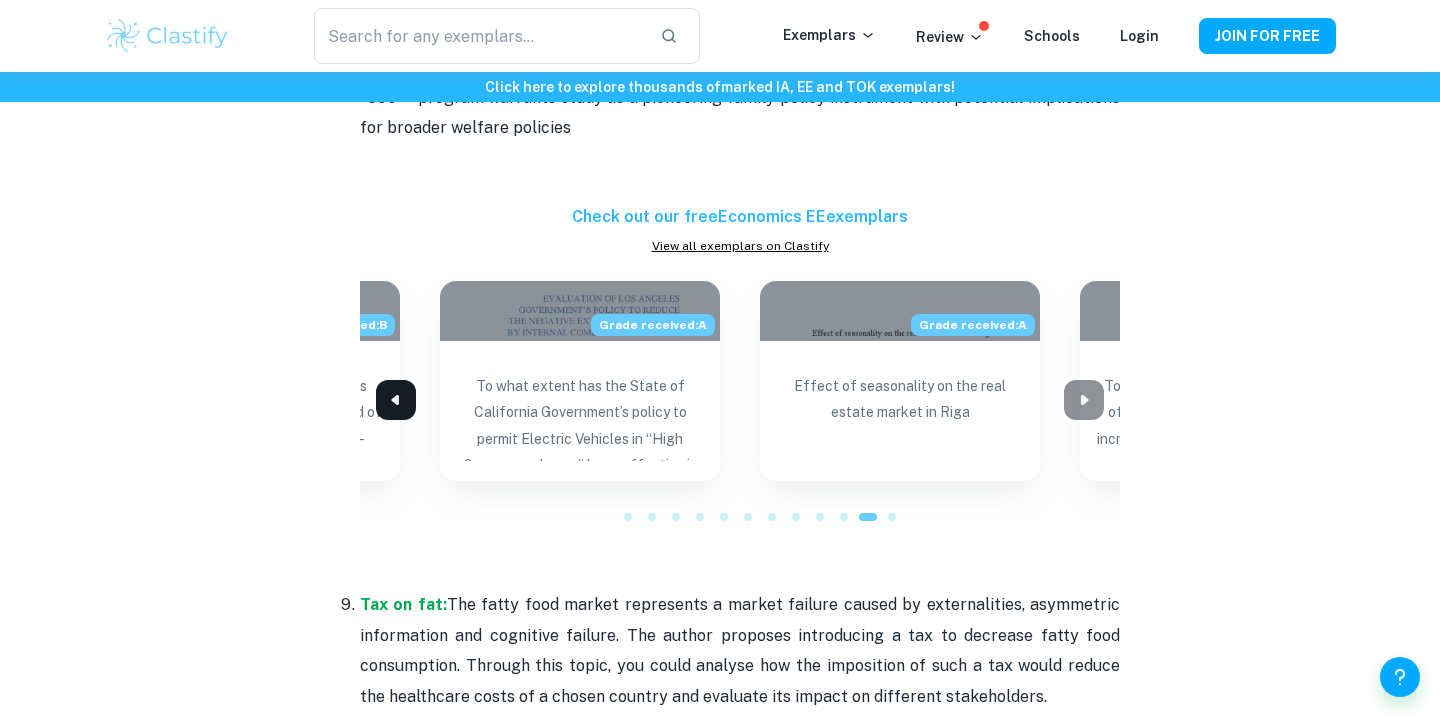 click at bounding box center (396, 400) 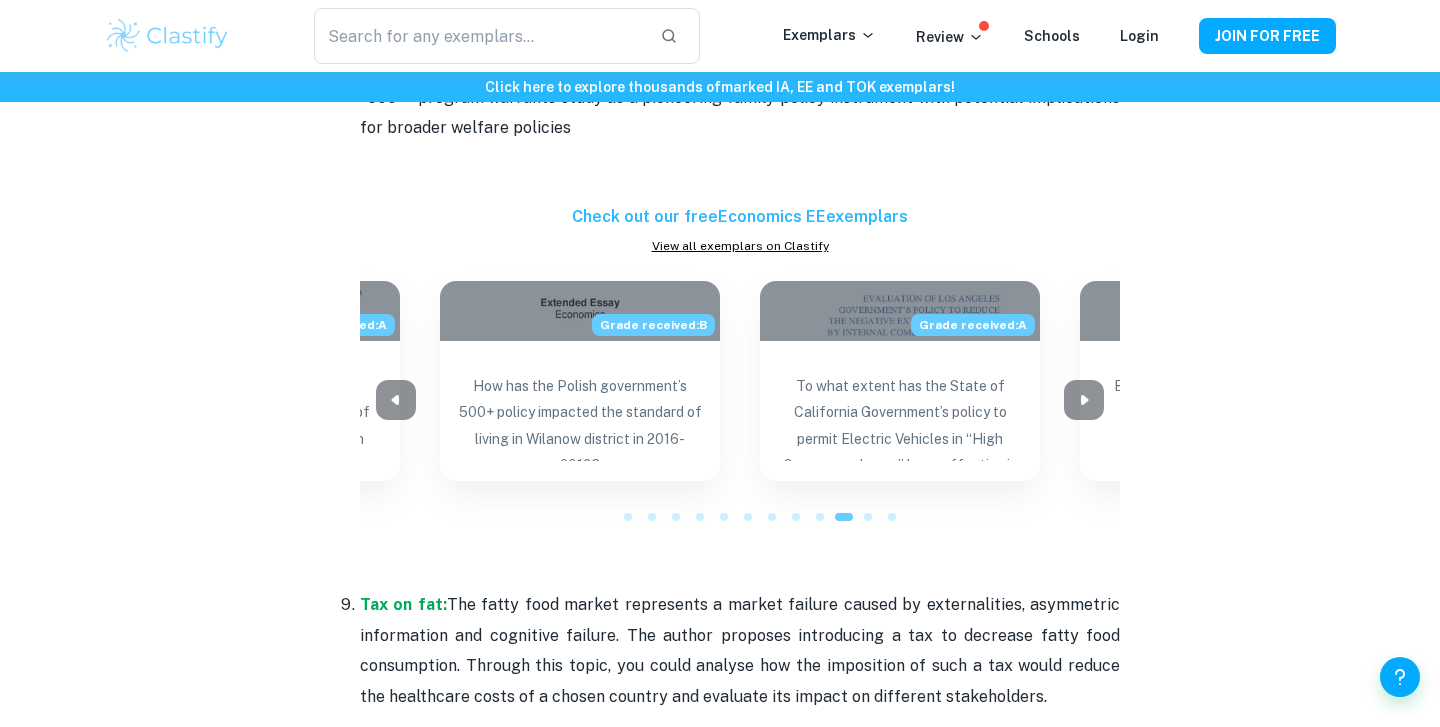 click at bounding box center (740, 400) 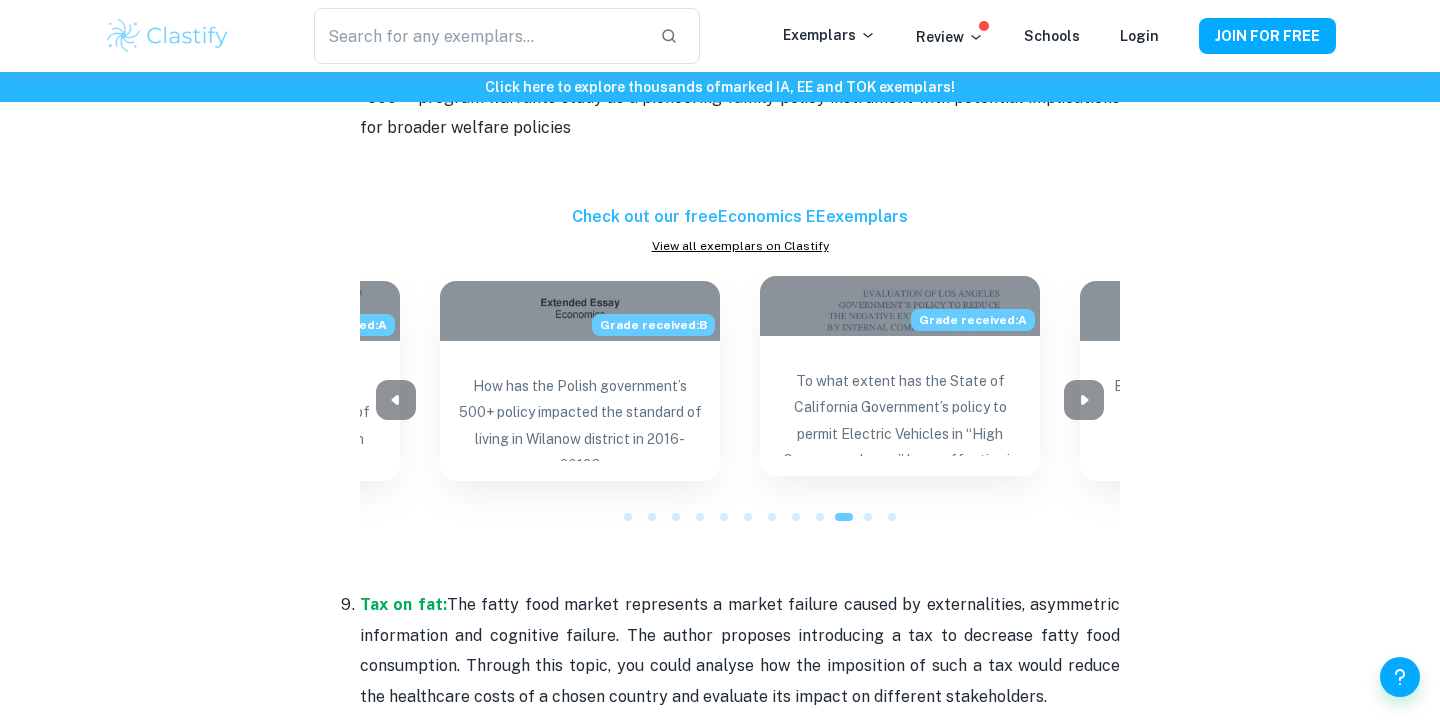 click on "To what extent has the State of California Government’s policy to permit Electric Vehicles in “High Occupancy Lanes” been effective in reducing negative externalities of Internal Combustion Vehicles in Los Angeles City?" at bounding box center (900, 408) 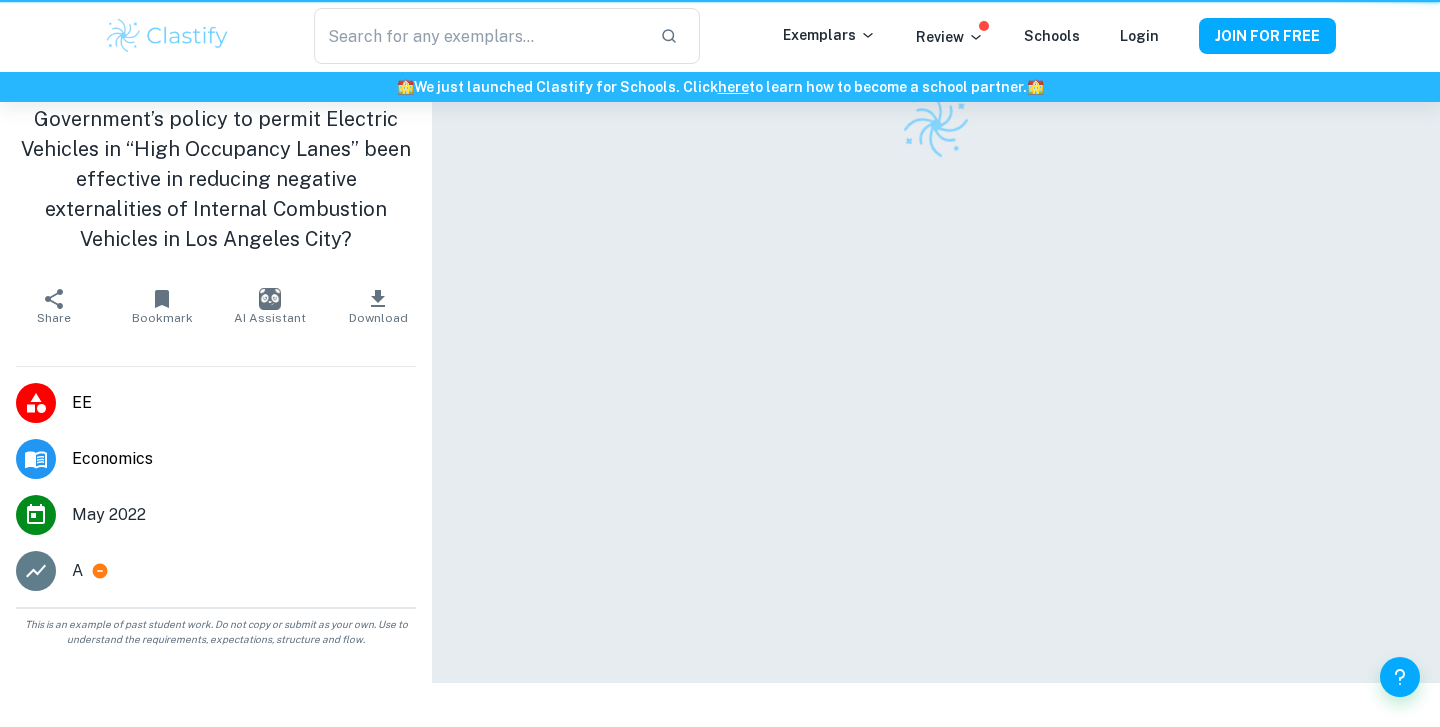 scroll, scrollTop: 0, scrollLeft: 0, axis: both 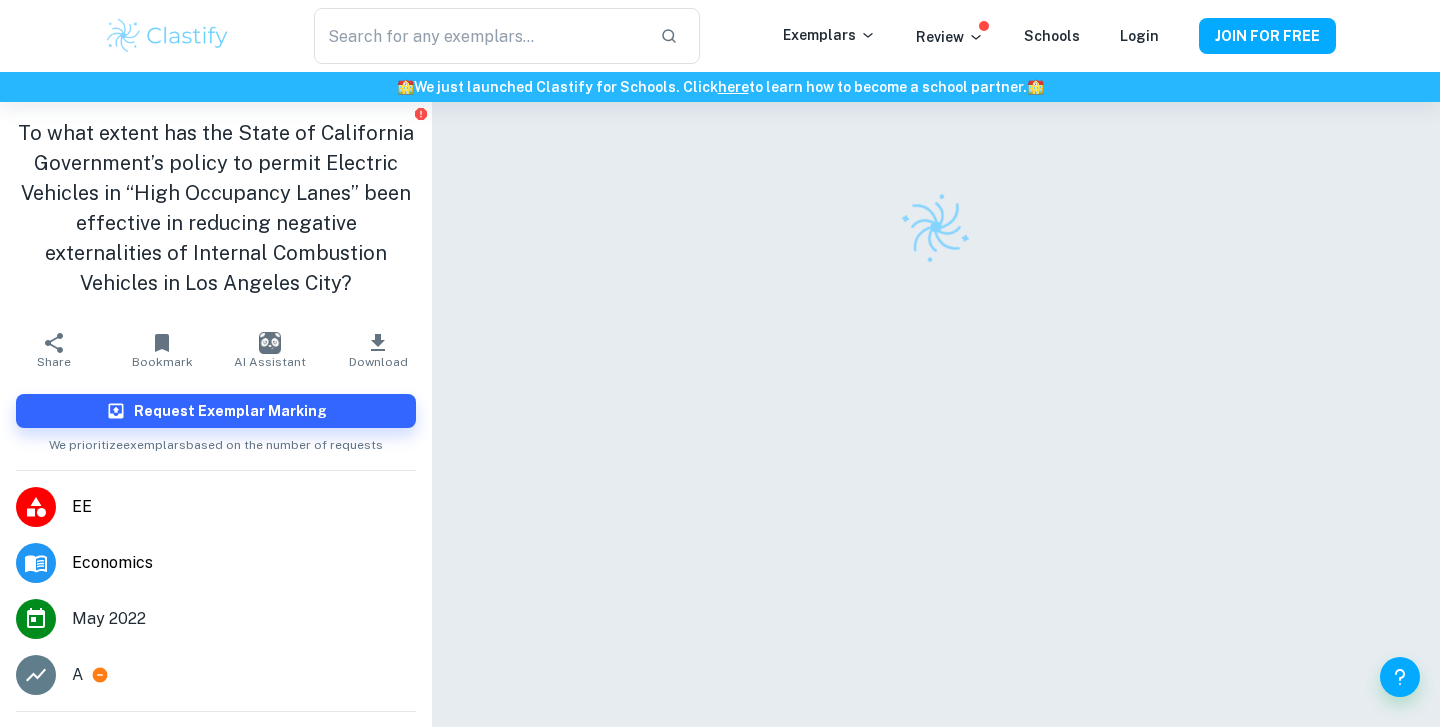 click at bounding box center (936, 443) 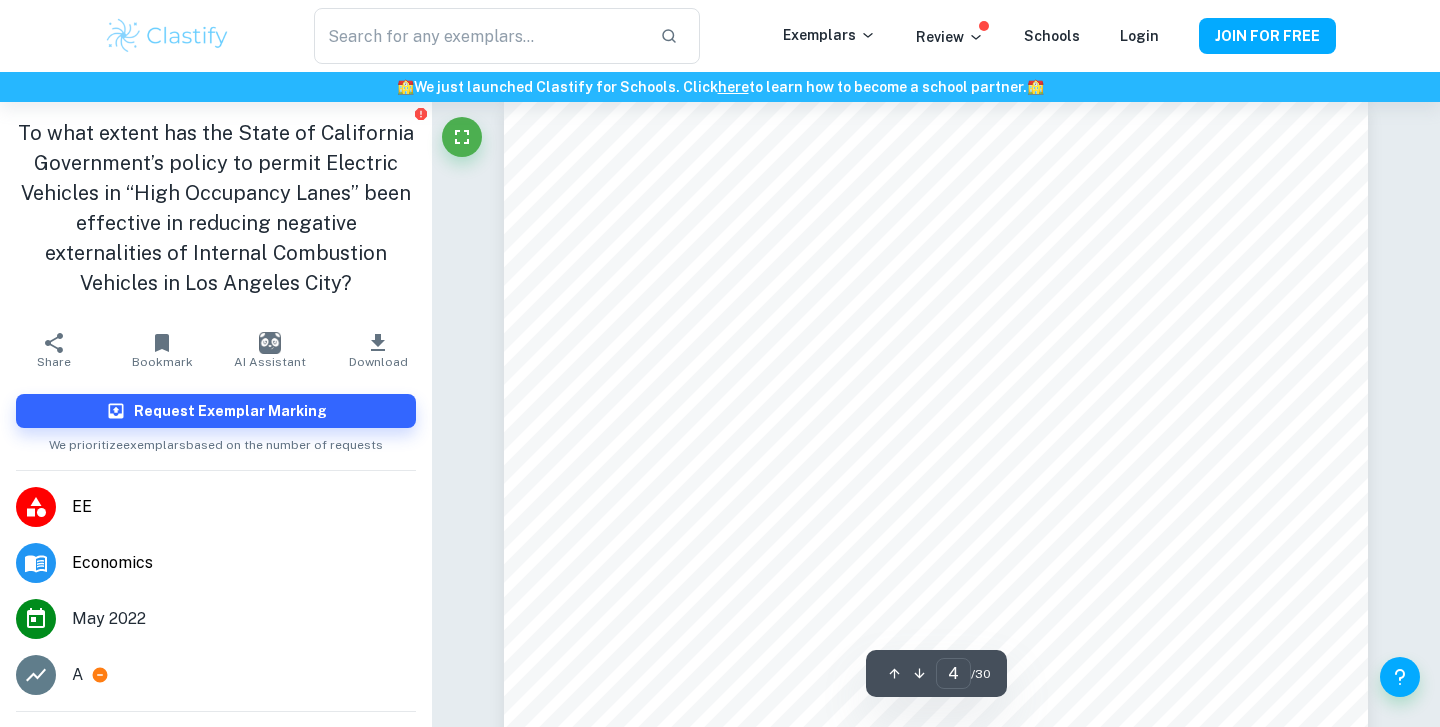scroll, scrollTop: 3678, scrollLeft: 0, axis: vertical 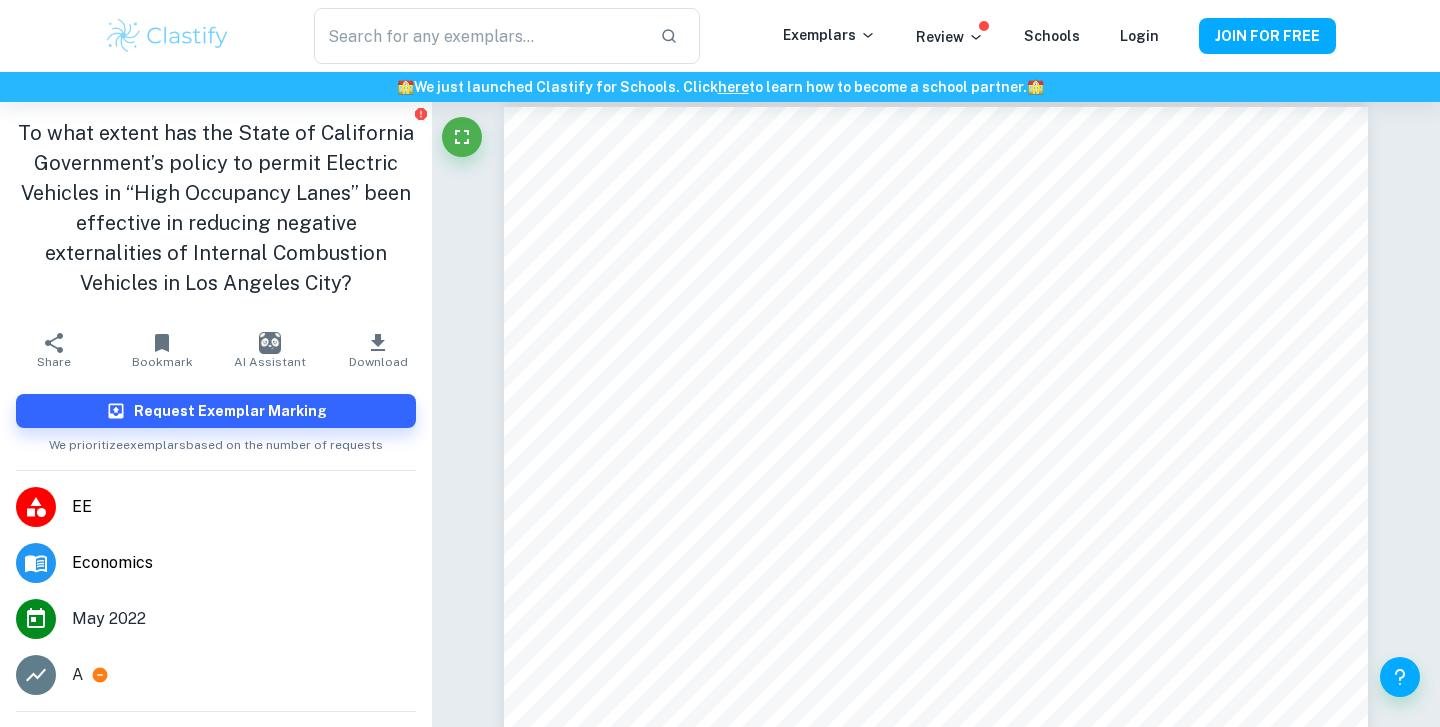 type on "3" 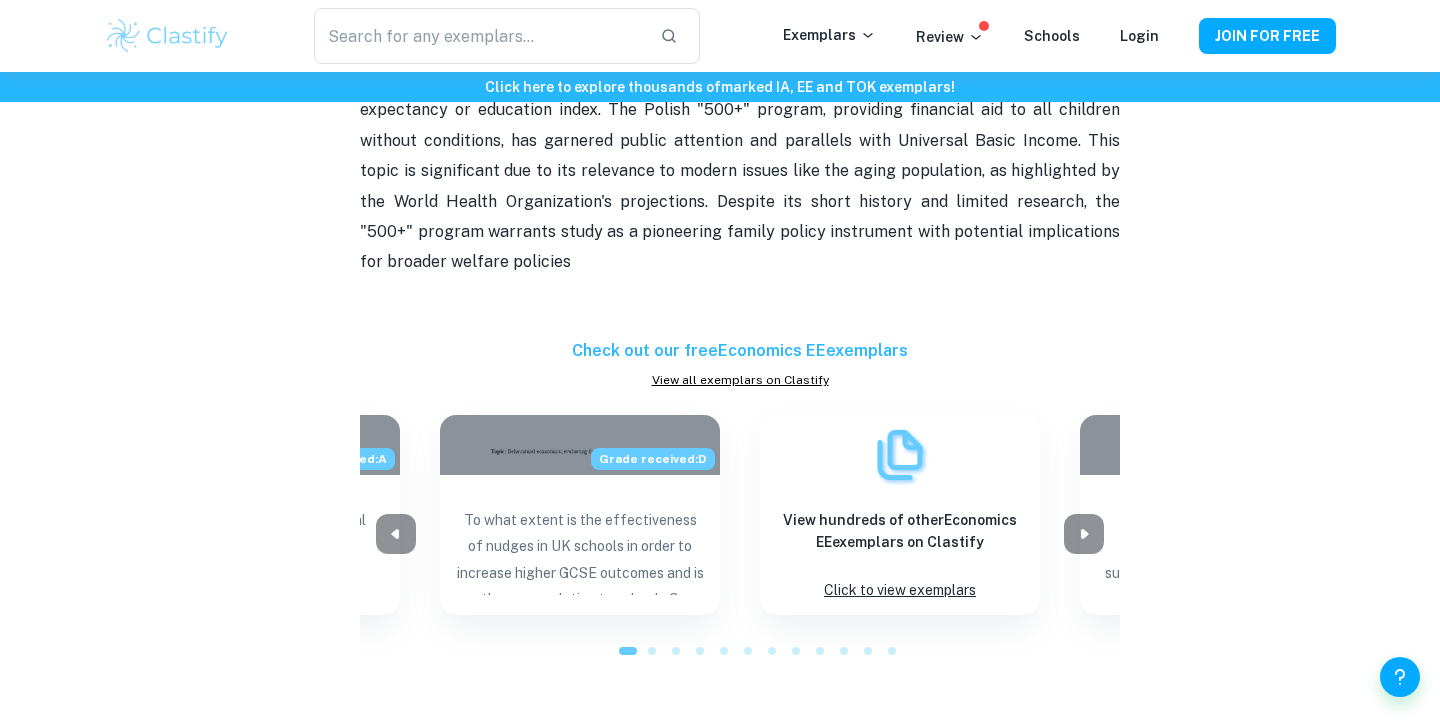 scroll, scrollTop: 2888, scrollLeft: 0, axis: vertical 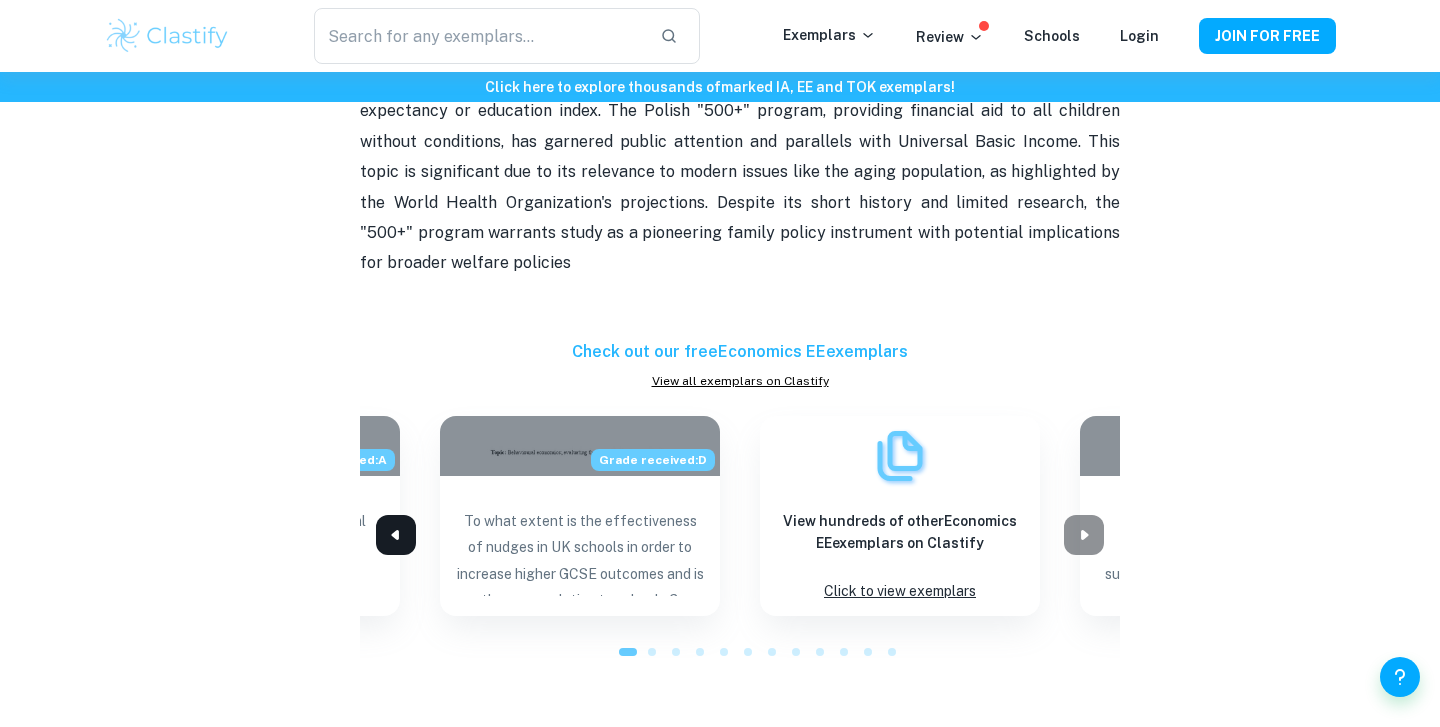 click at bounding box center (396, 535) 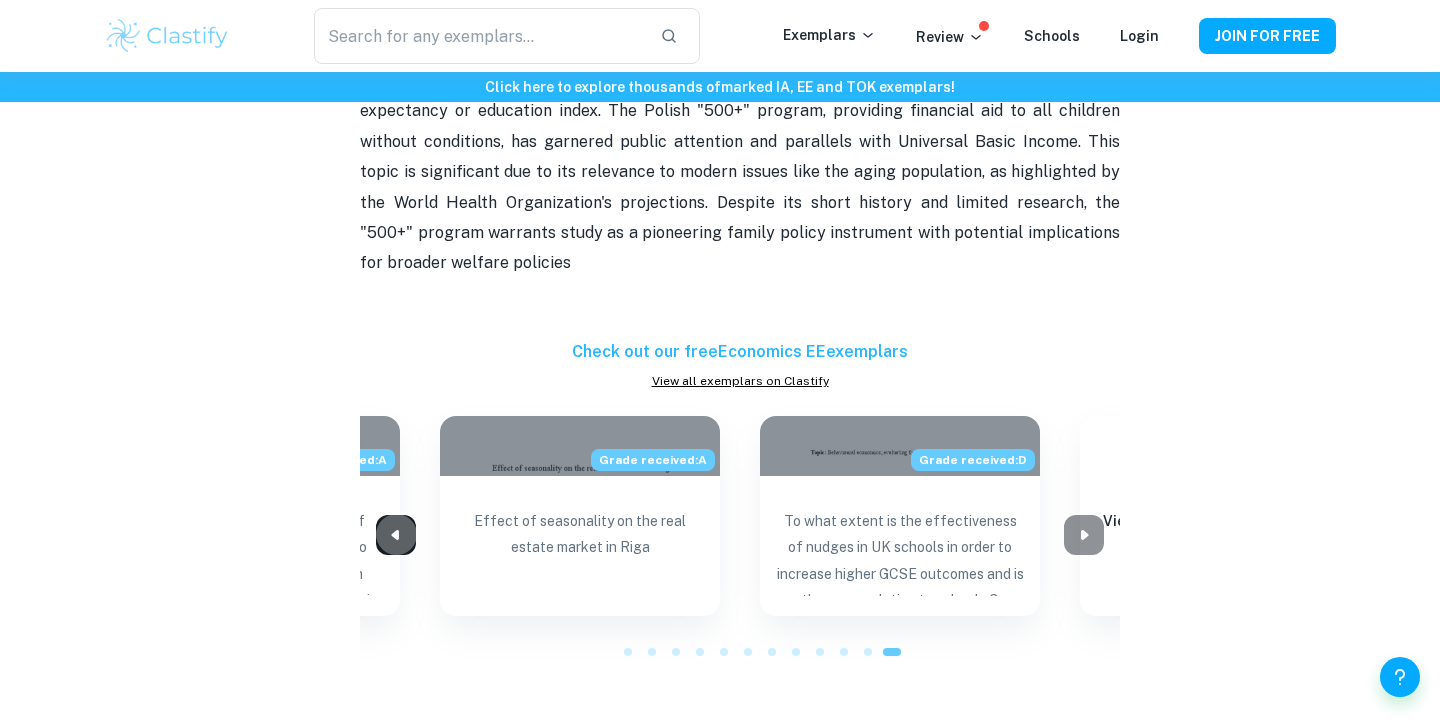 click at bounding box center [396, 535] 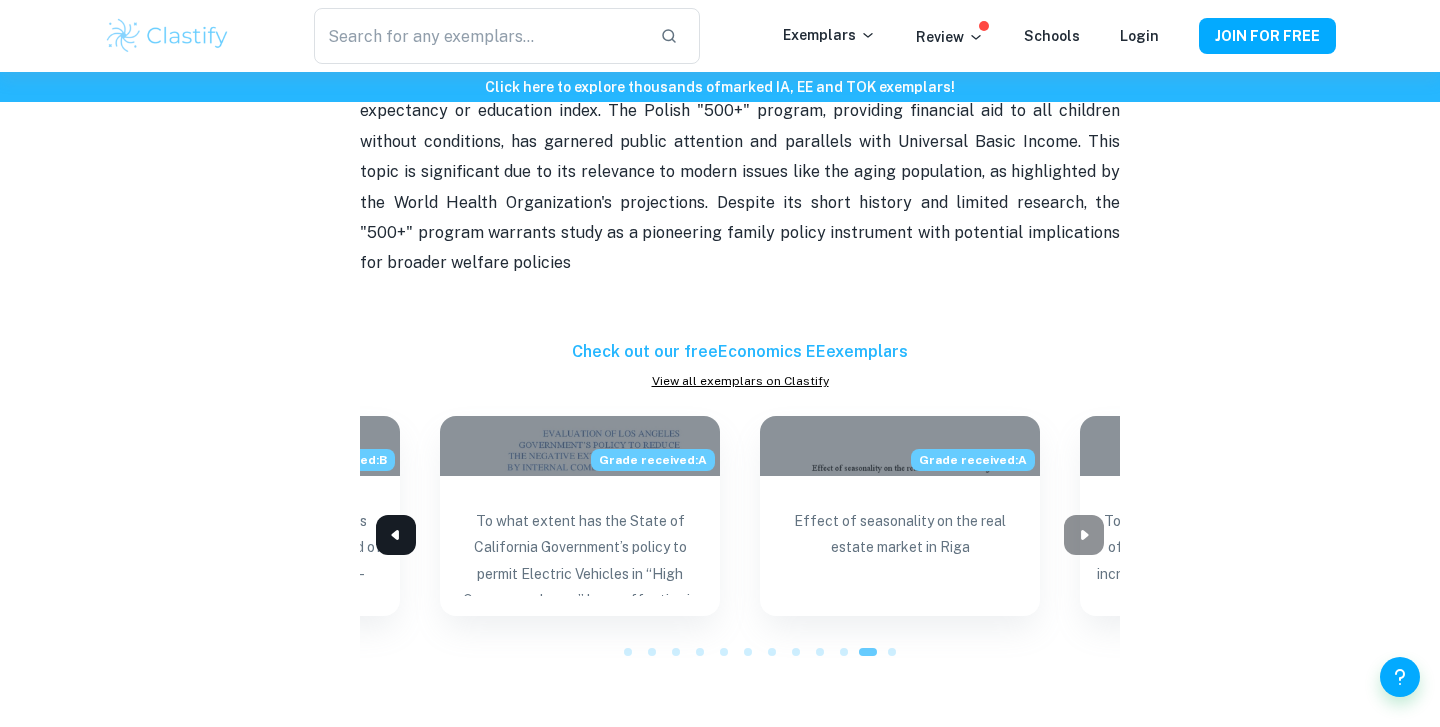 click at bounding box center [396, 535] 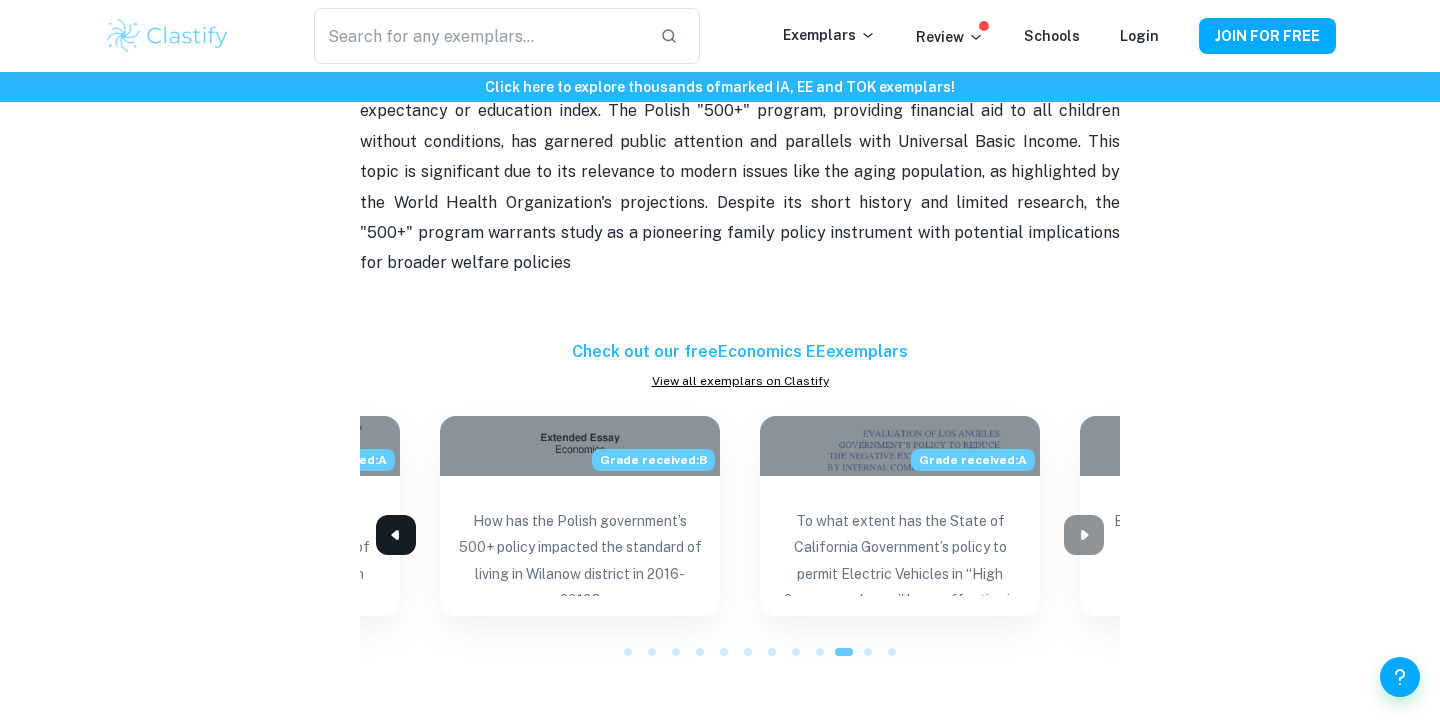 click at bounding box center [396, 535] 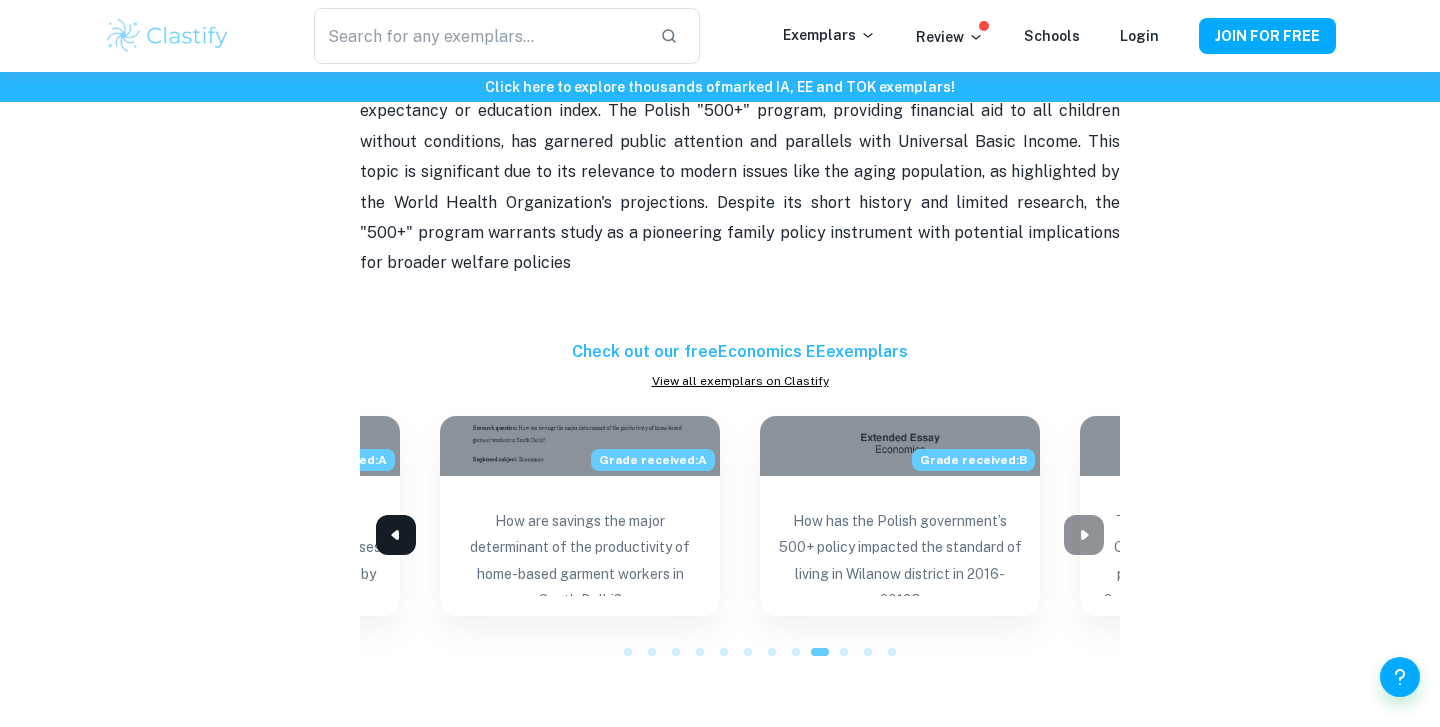 click at bounding box center [396, 535] 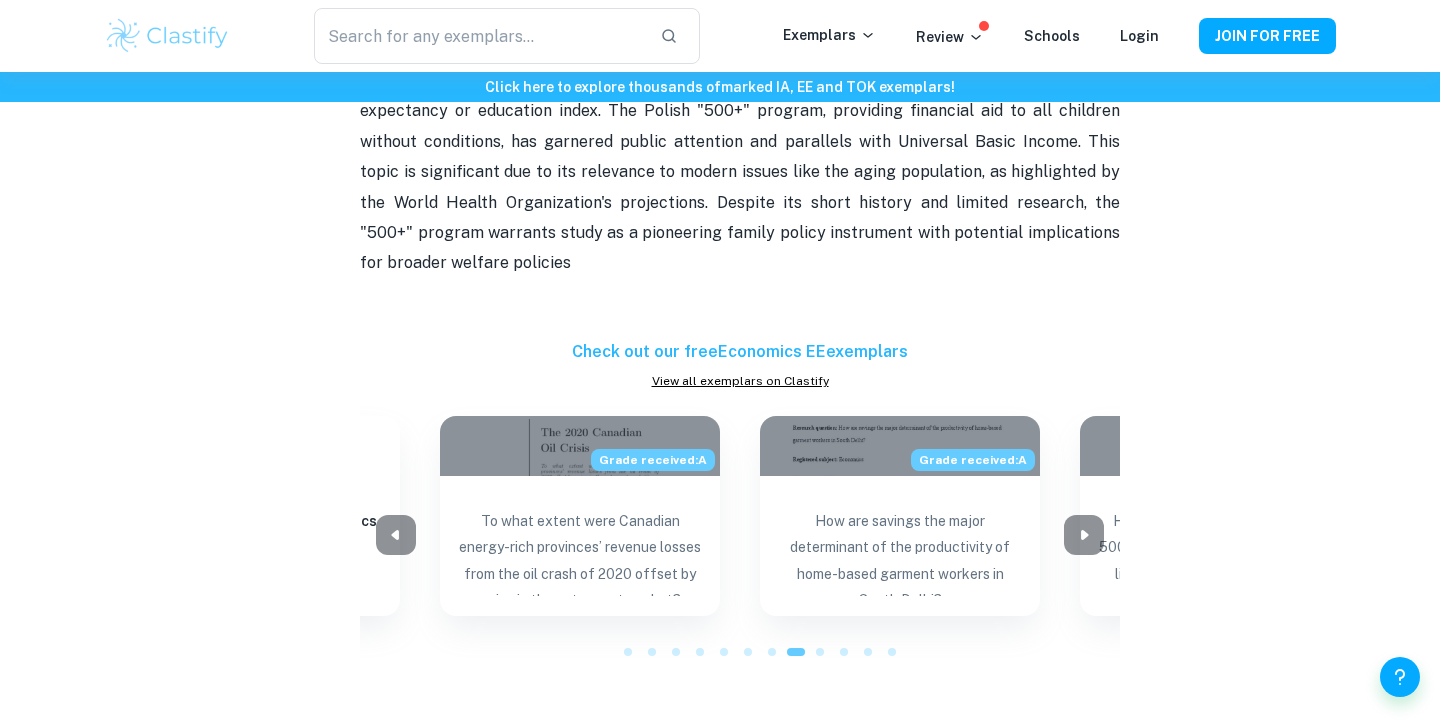 click at bounding box center [740, 535] 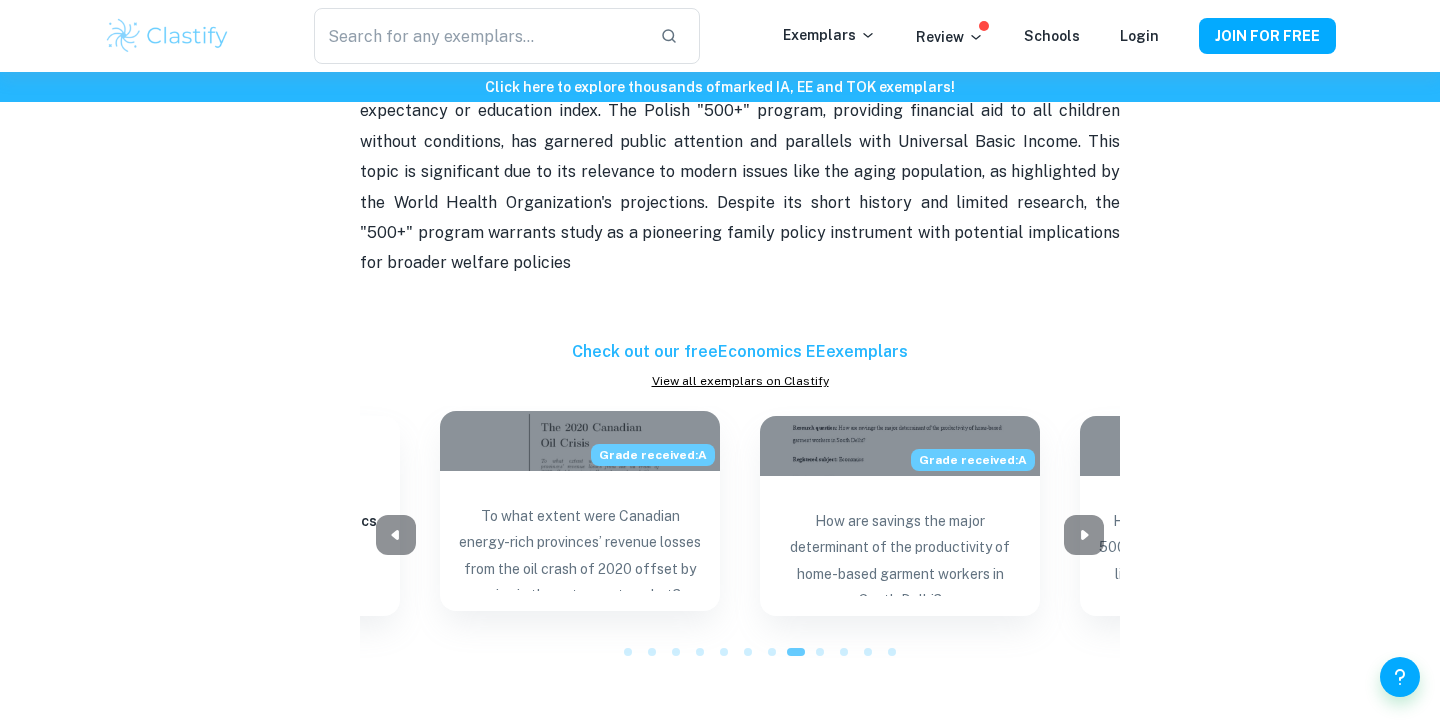 click on "To what extent were Canadian energy-rich provinces’ revenue losses from the oil crash of 2020 offset by gains in the net export market?" at bounding box center [580, 543] 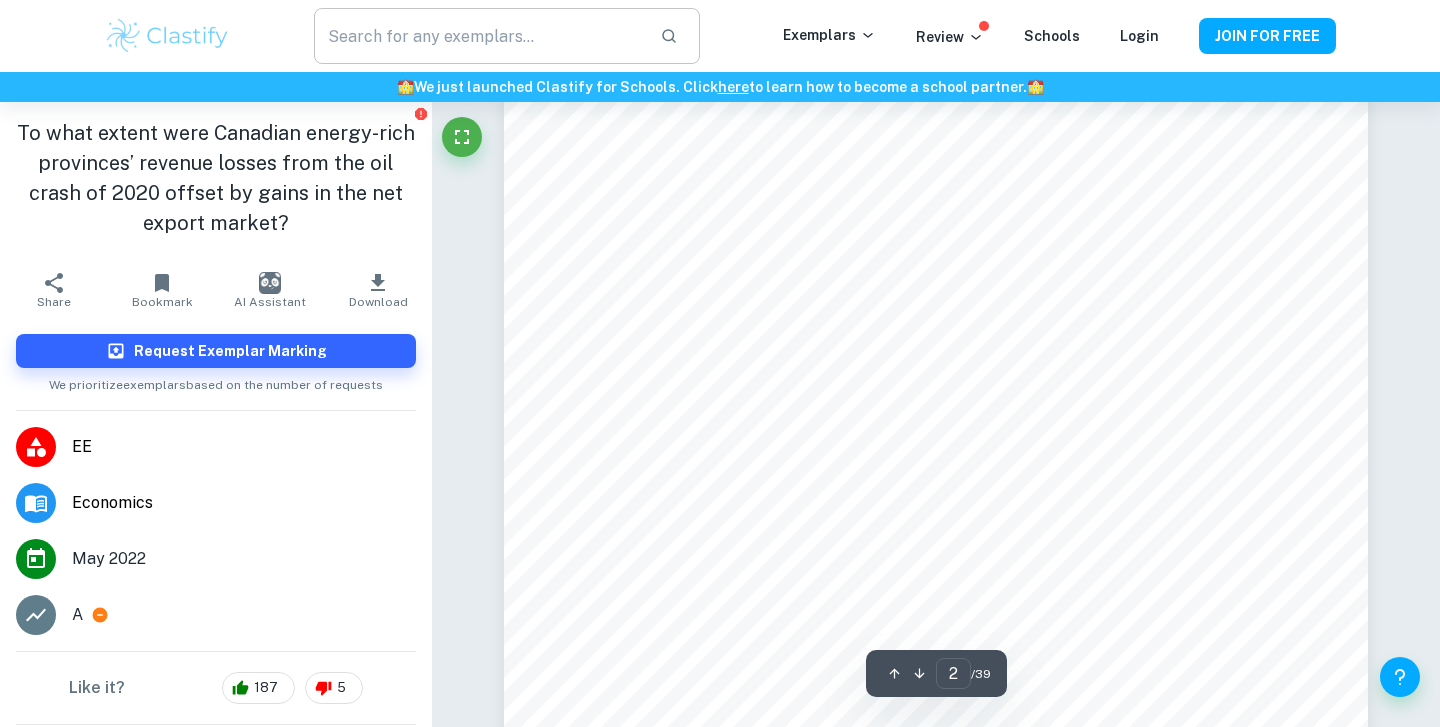 scroll, scrollTop: 1239, scrollLeft: 0, axis: vertical 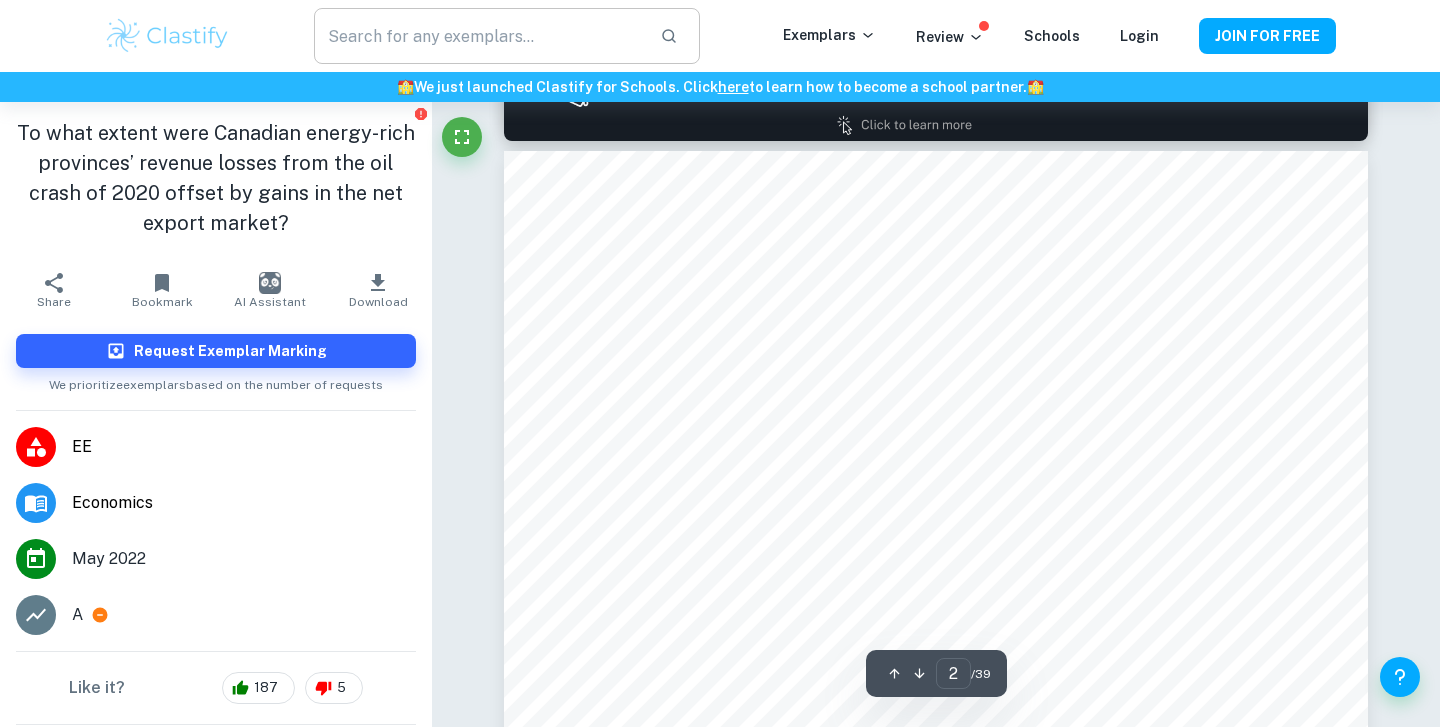 type on "1" 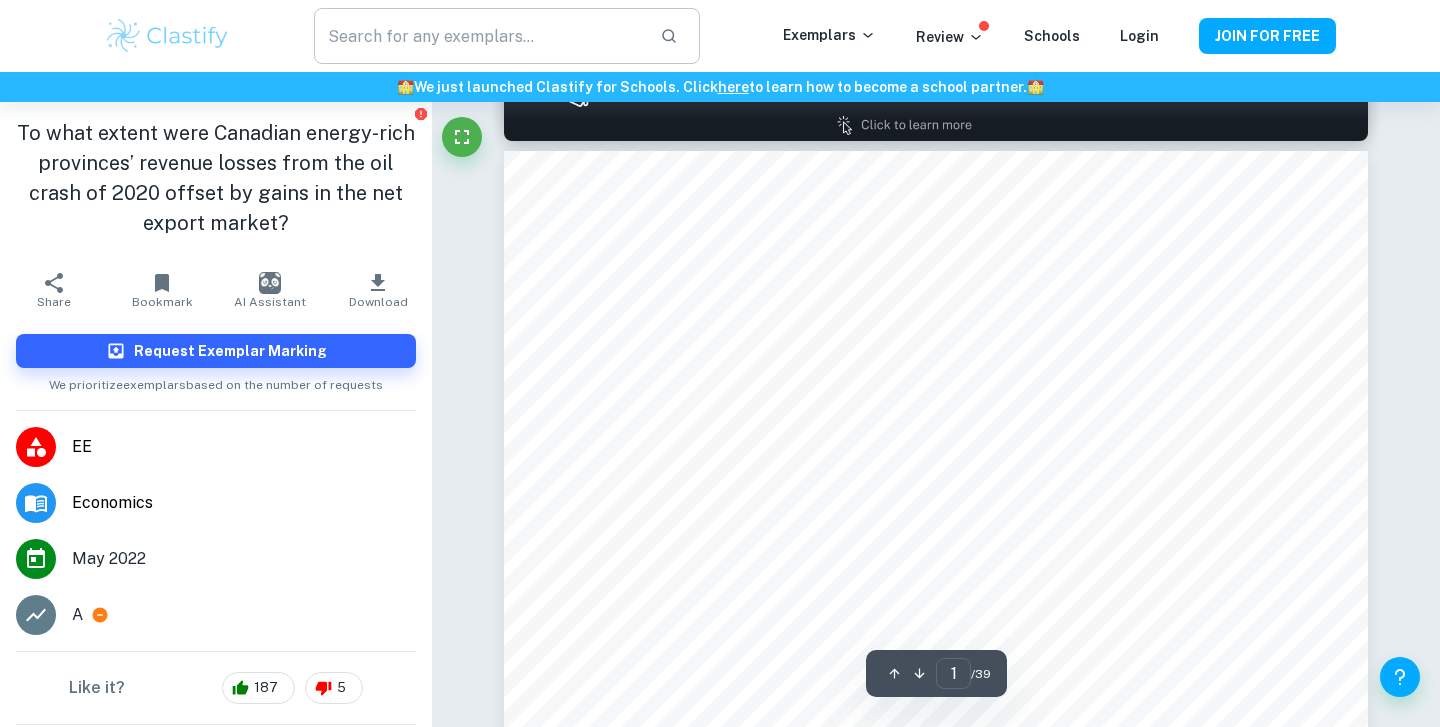 scroll, scrollTop: 0, scrollLeft: 0, axis: both 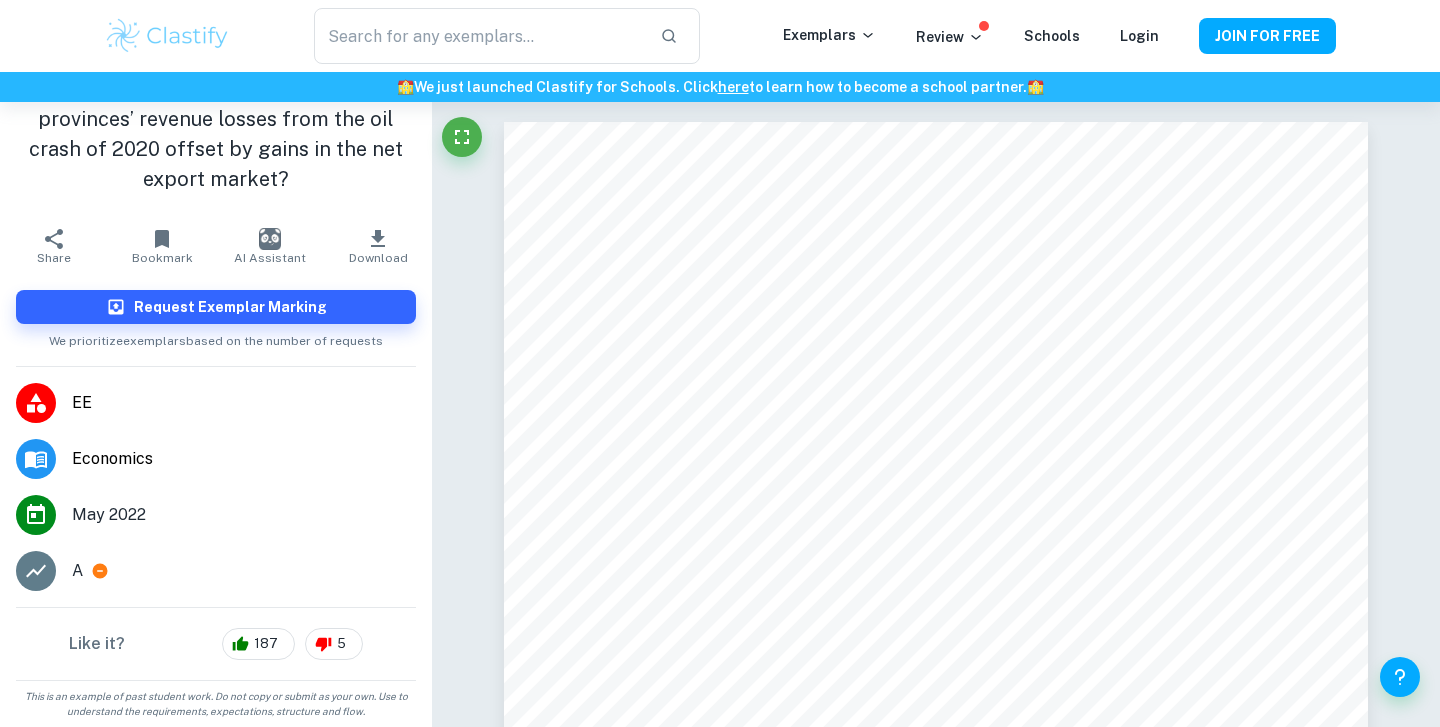 click 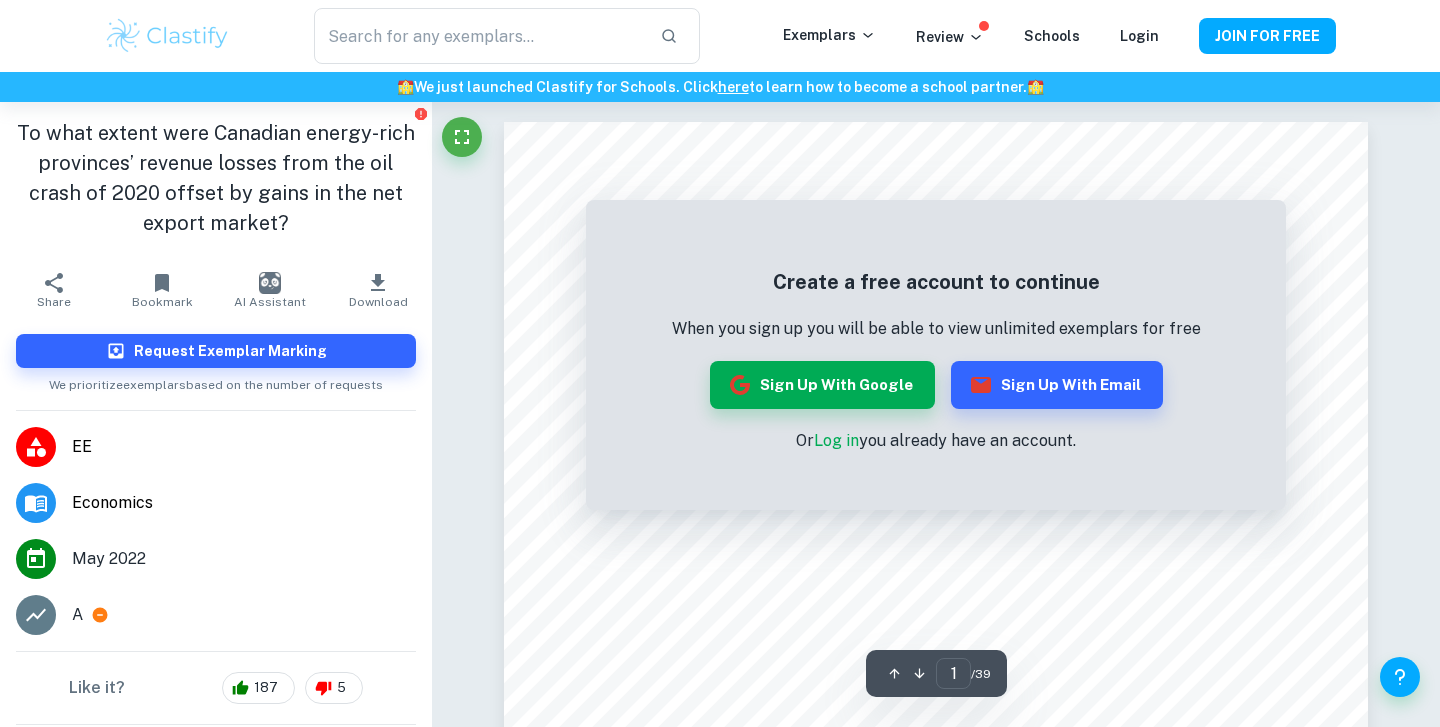 click on "Create a free account to continue When you sign up you will be able to view unlimited exemplars for free Sign up with Google Sign up with Email Or  Log in  you already have an account." at bounding box center (936, 360) 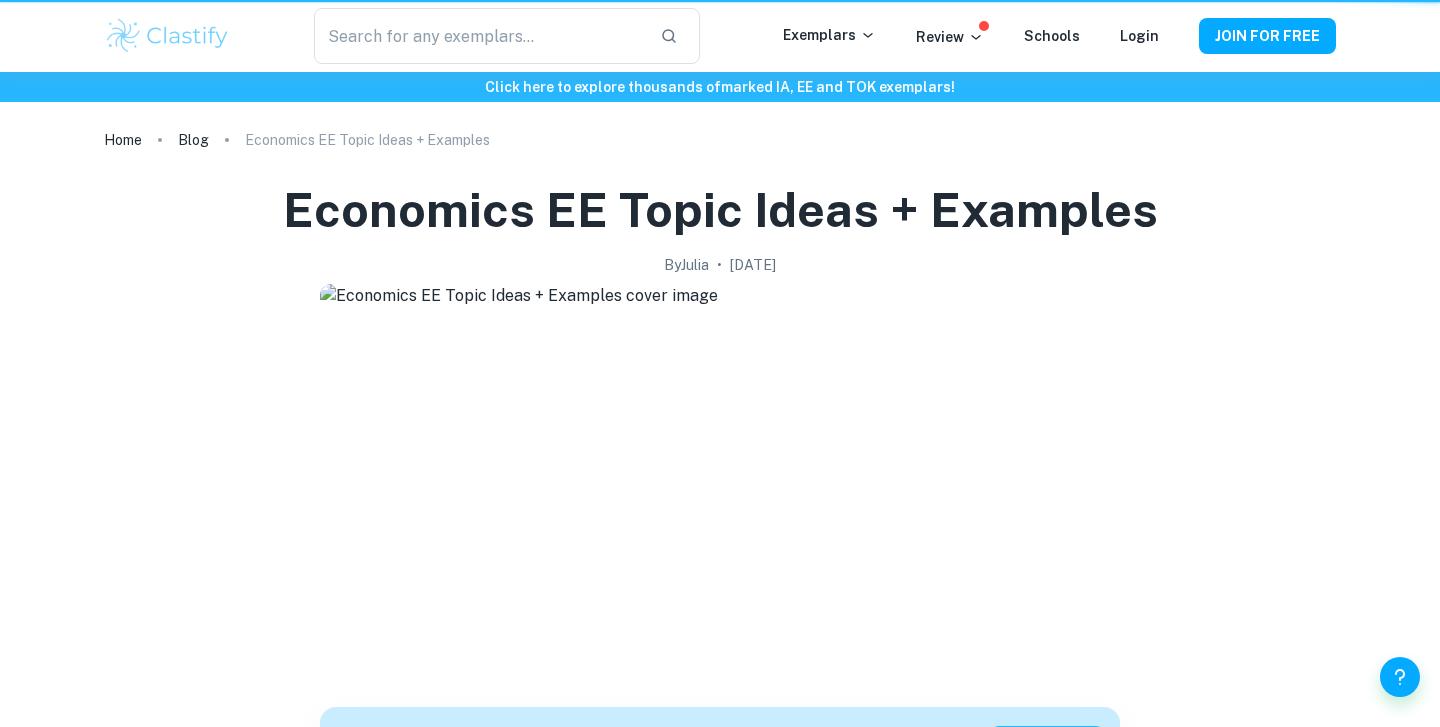 scroll, scrollTop: 2888, scrollLeft: 0, axis: vertical 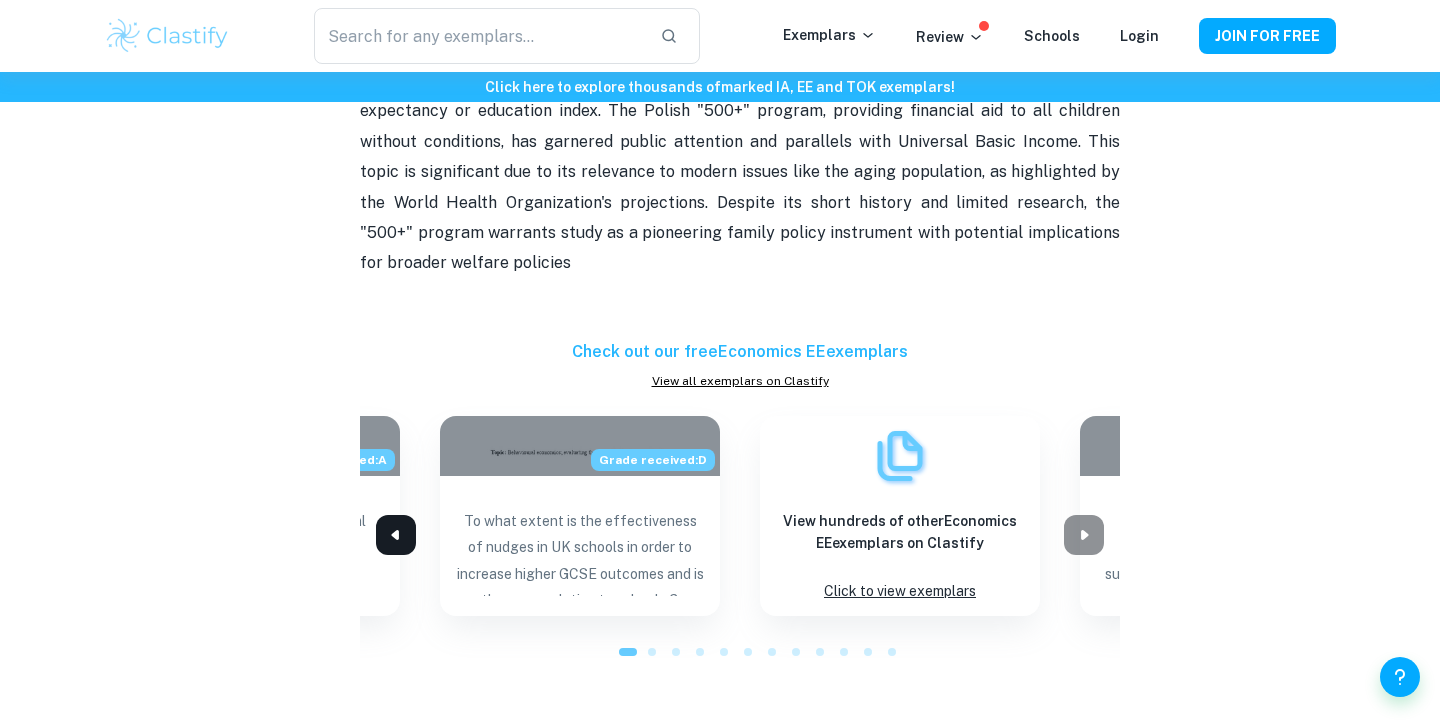 click at bounding box center (396, 535) 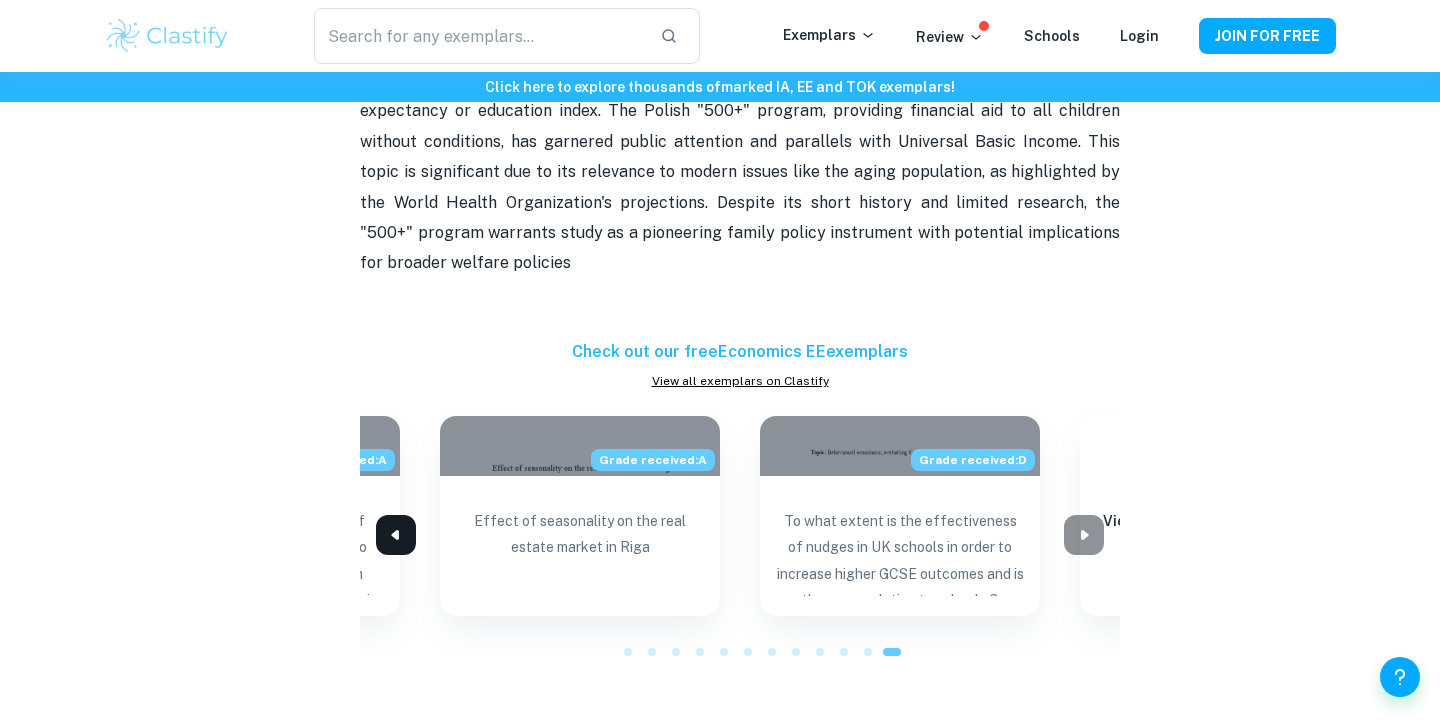 click at bounding box center (396, 535) 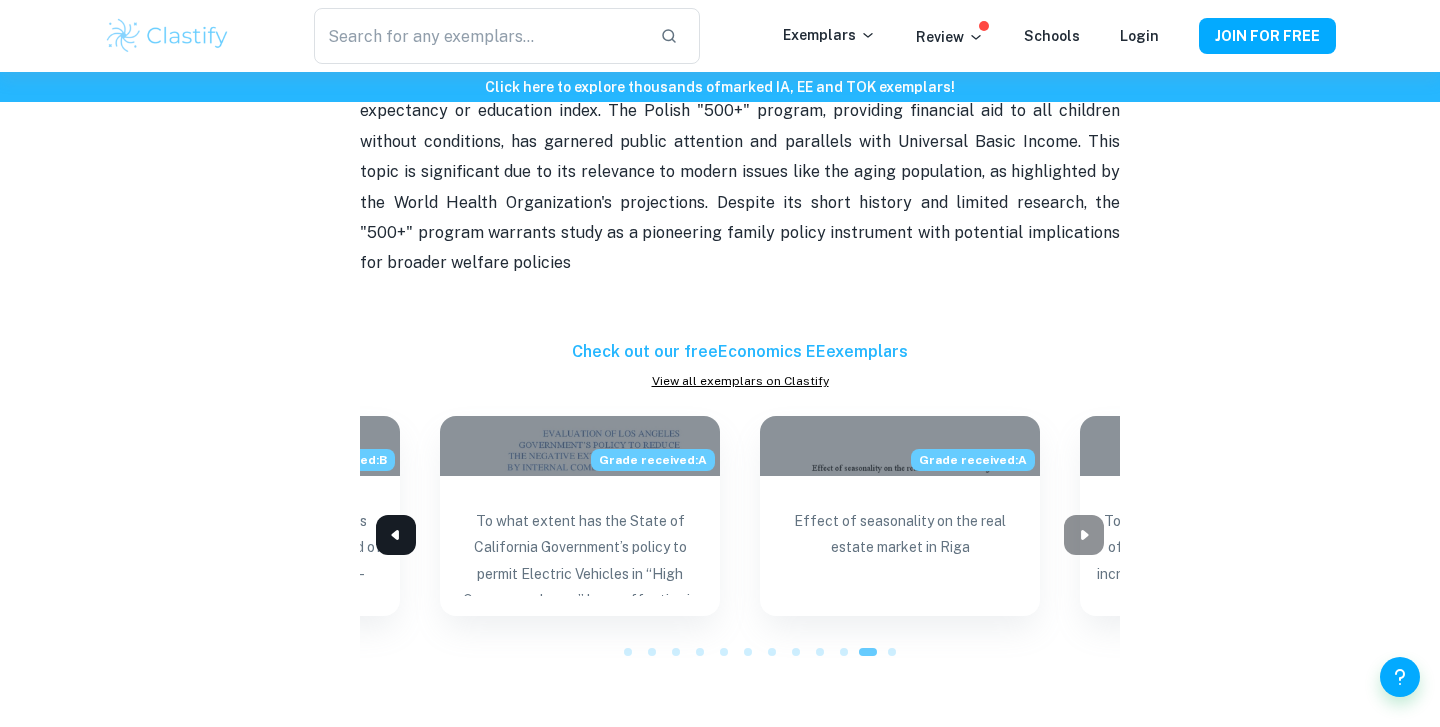 click at bounding box center [396, 535] 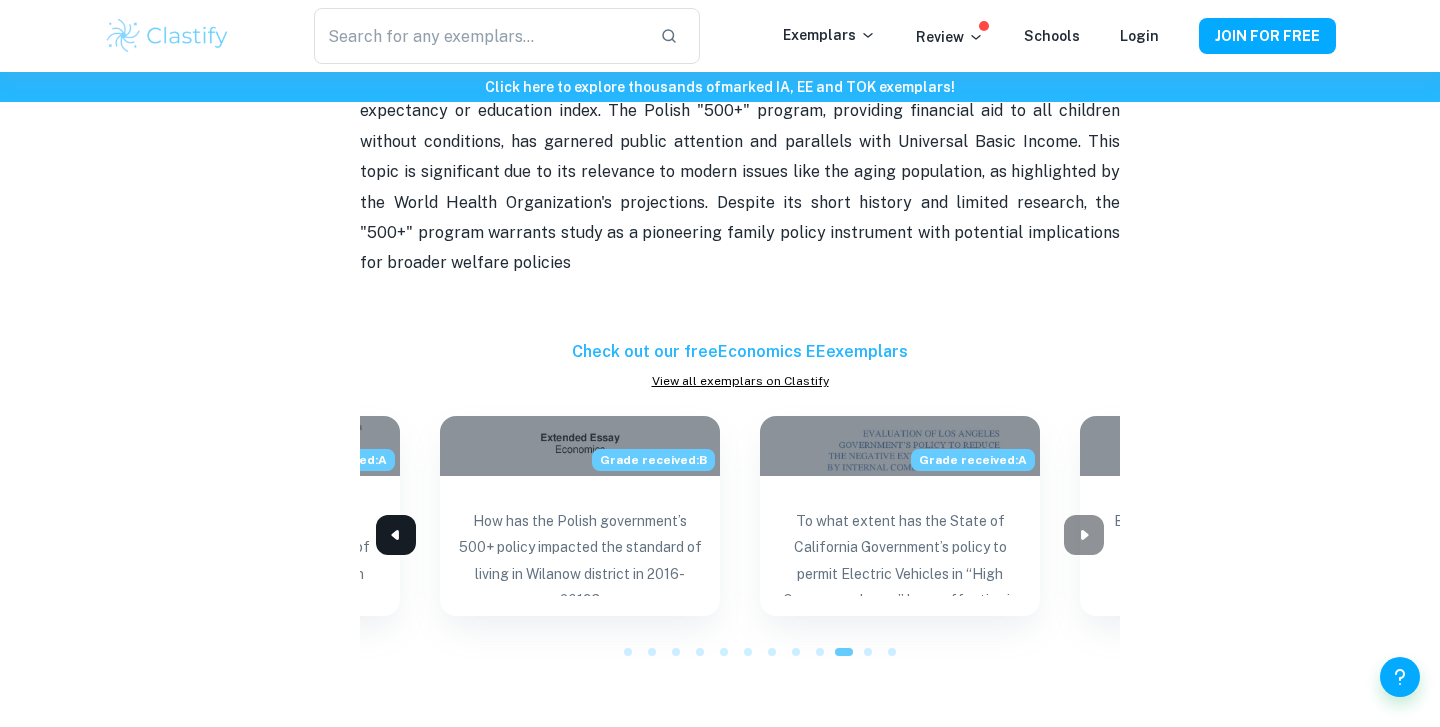 click at bounding box center (396, 535) 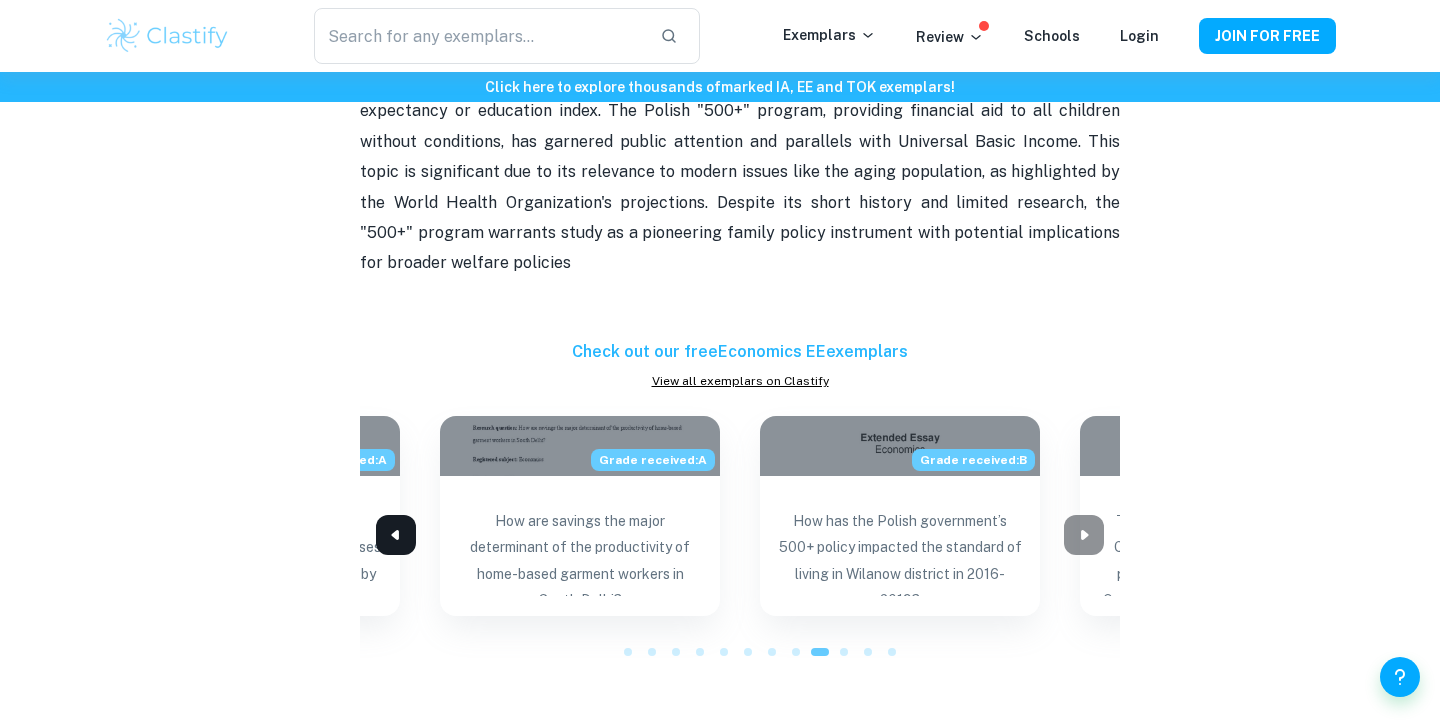 click at bounding box center [396, 535] 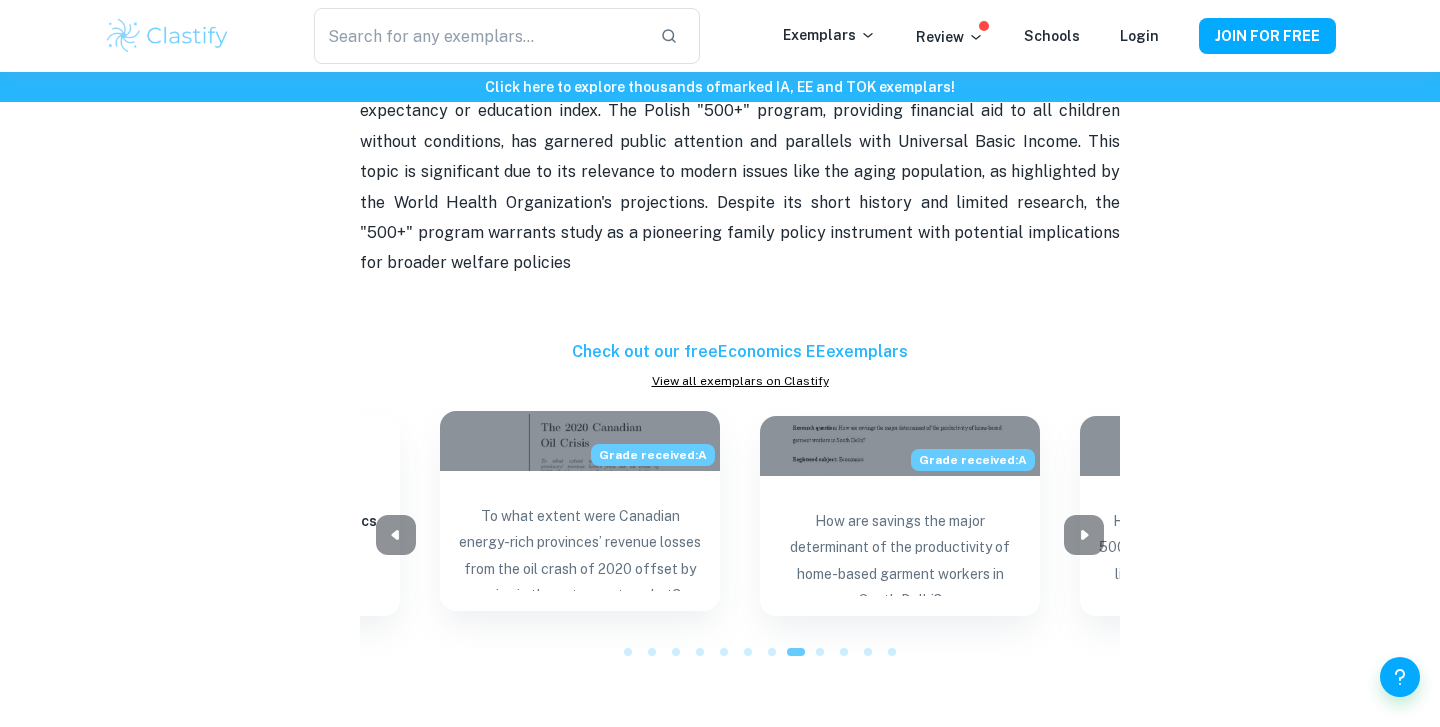 click on "To what extent were Canadian energy-rich provinces’ revenue losses from the oil crash of 2020 offset by gains in the net export market?" at bounding box center (580, 547) 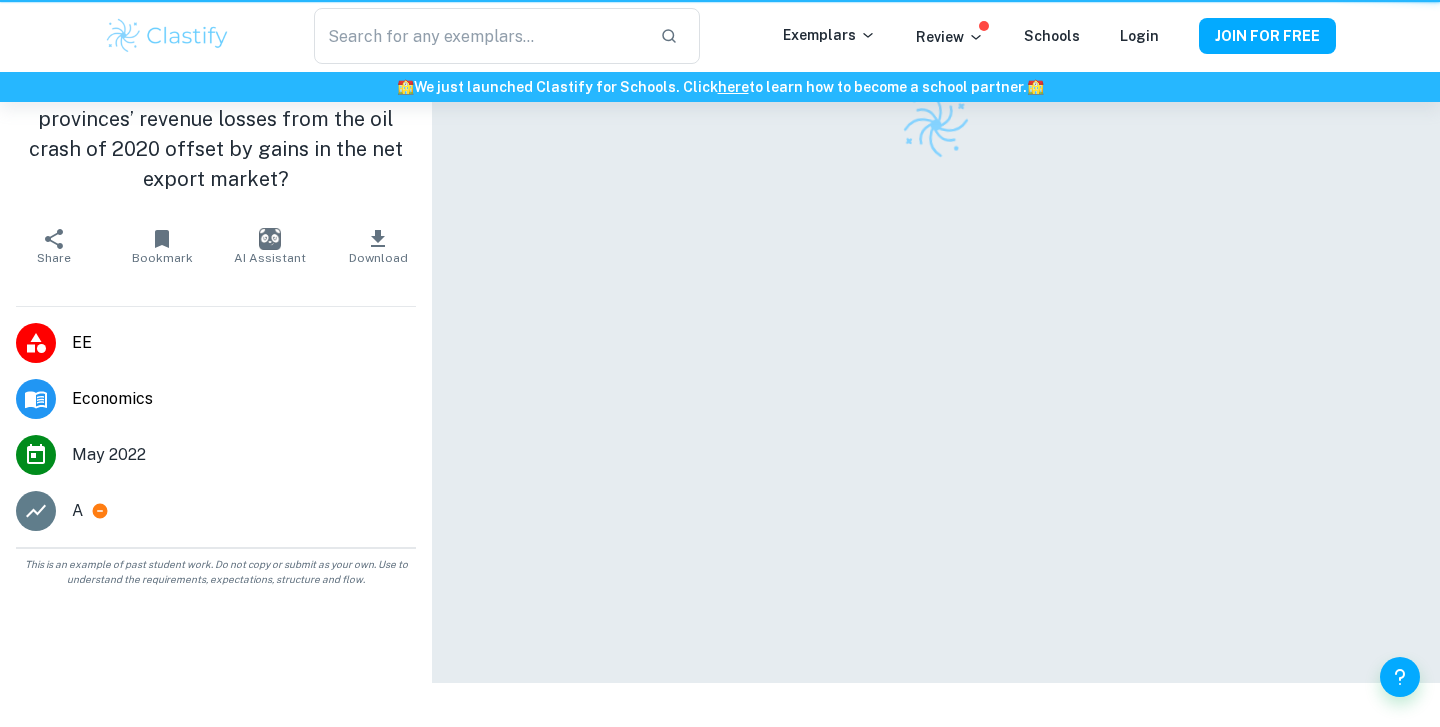scroll, scrollTop: 0, scrollLeft: 0, axis: both 